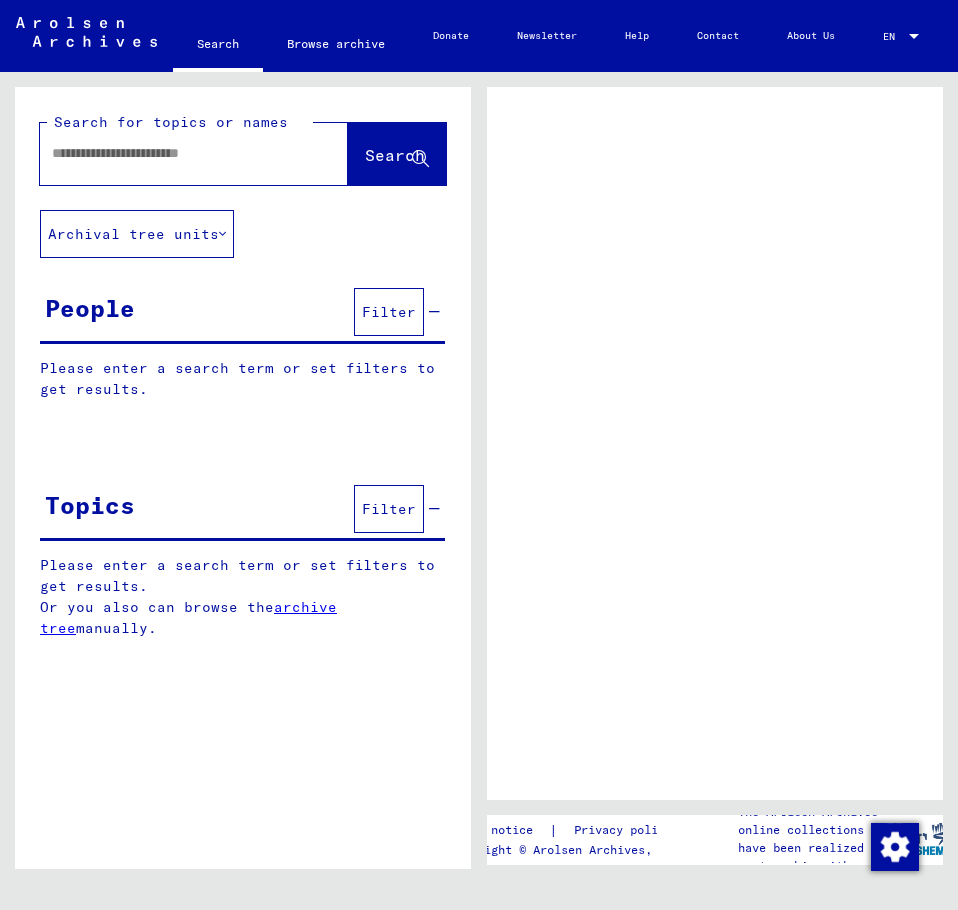 scroll, scrollTop: 0, scrollLeft: 0, axis: both 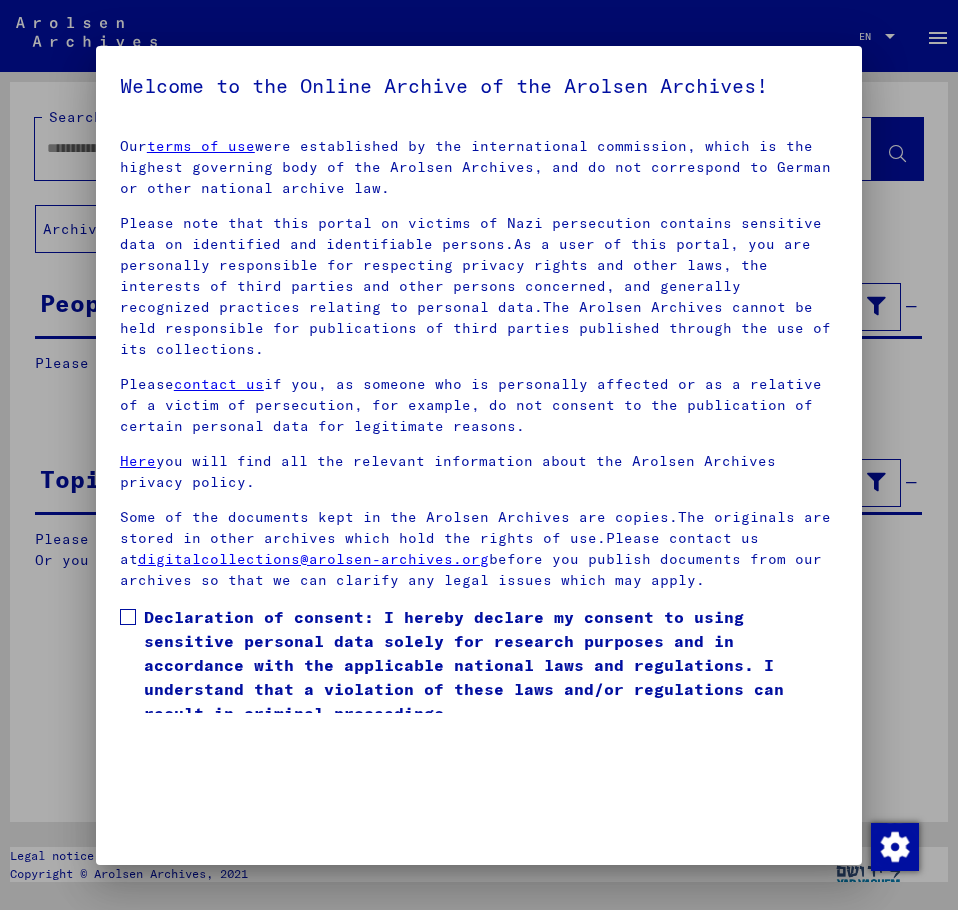 click on "Declaration of consent: I hereby declare my consent to using sensitive personal data solely for research purposes and in accordance with the applicable national laws and regulations. I understand that a violation of these laws and/or regulations can result in criminal proceedings." at bounding box center (479, 665) 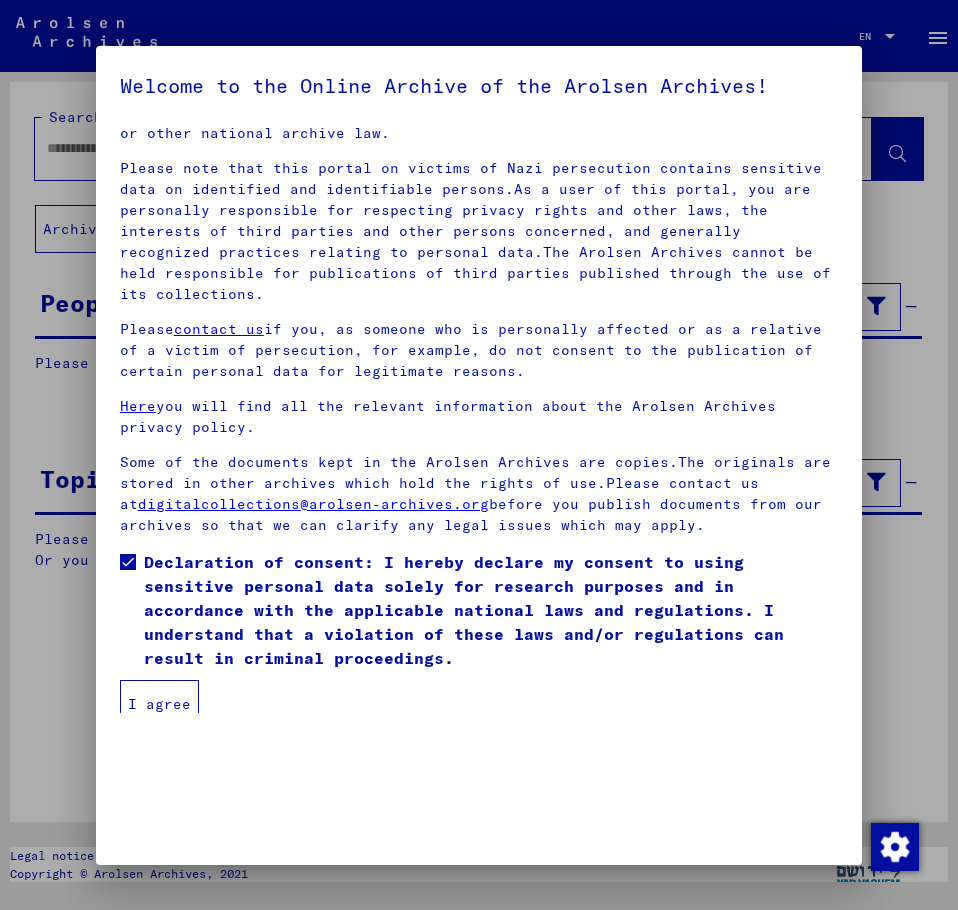 scroll, scrollTop: 69, scrollLeft: 0, axis: vertical 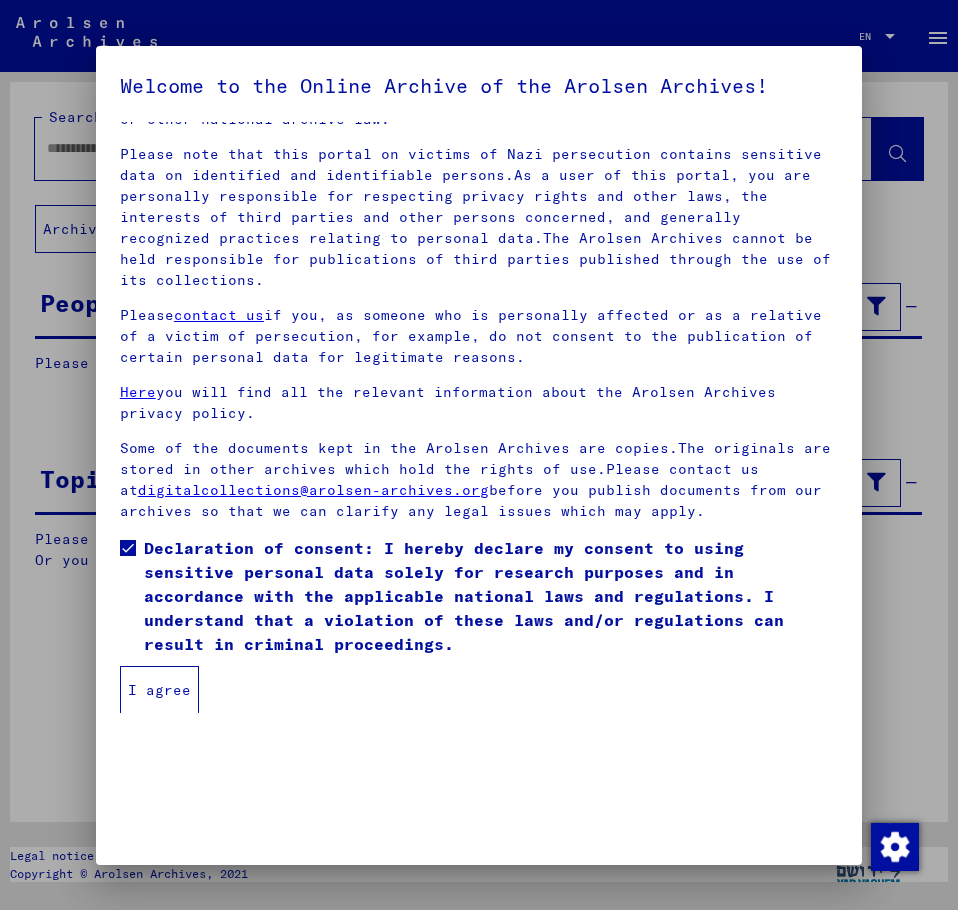 click on "I agree" at bounding box center (159, 690) 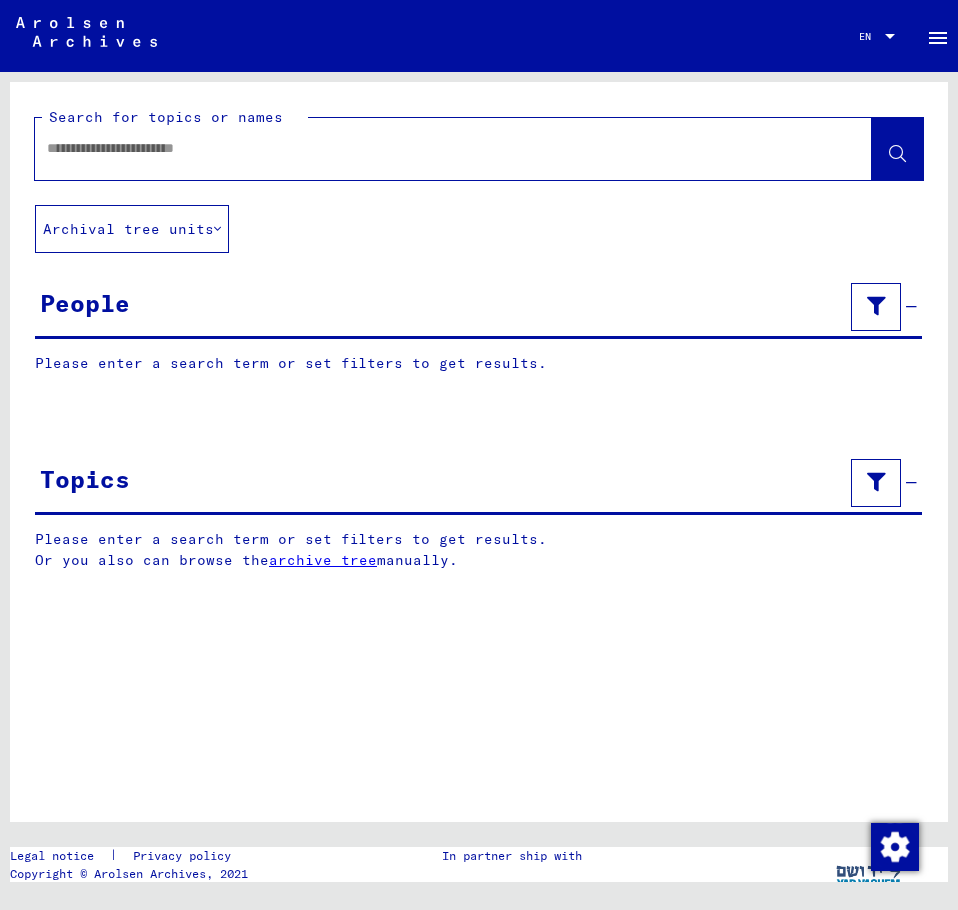 click at bounding box center [435, 148] 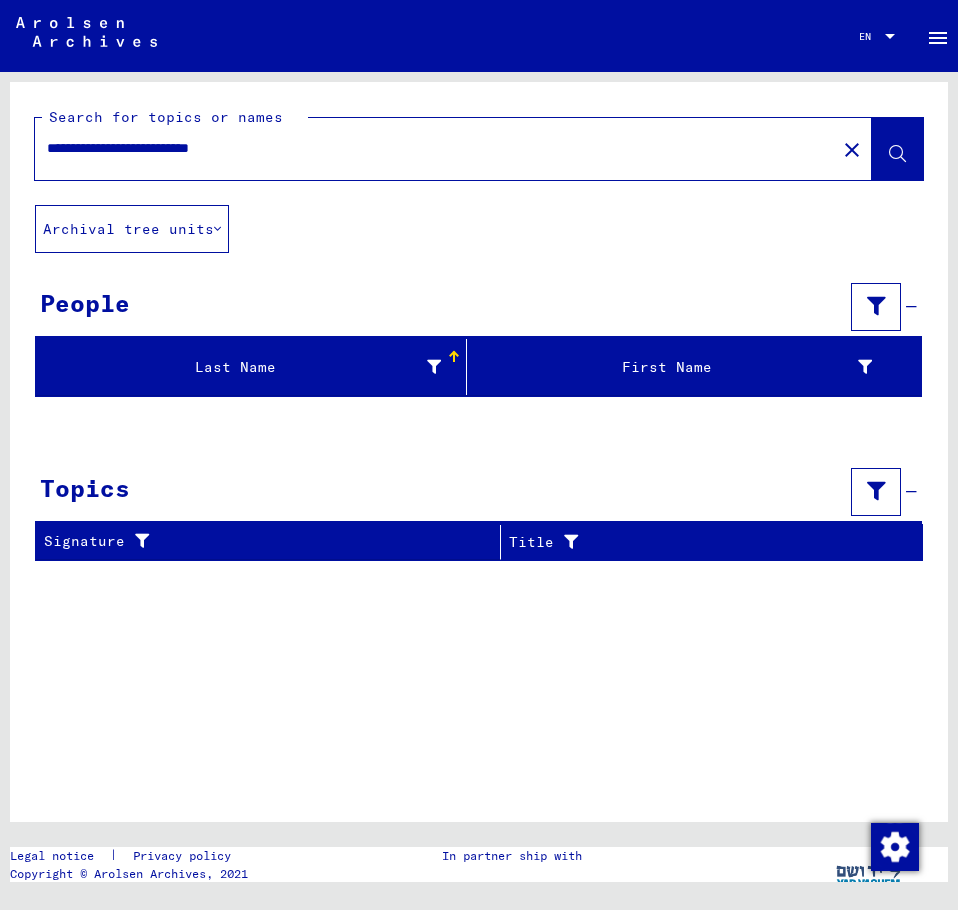 drag, startPoint x: 211, startPoint y: 148, endPoint x: 126, endPoint y: 153, distance: 85.146935 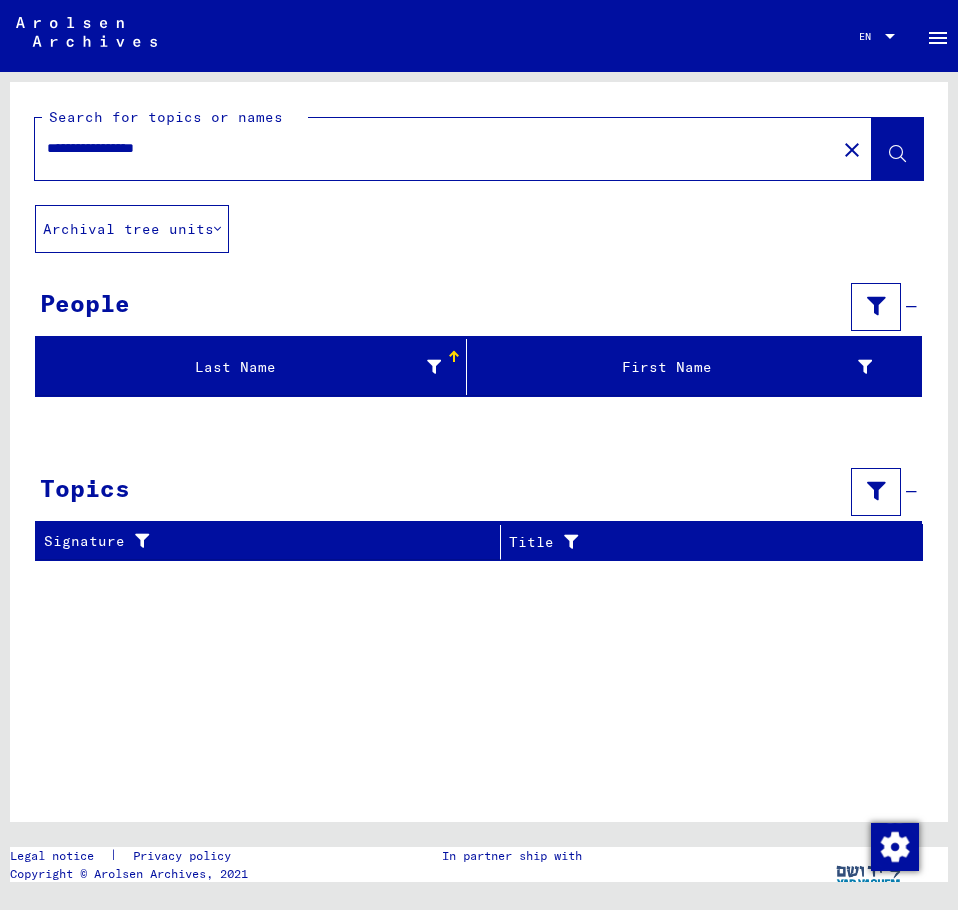 drag, startPoint x: 126, startPoint y: 150, endPoint x: 30, endPoint y: 155, distance: 96.13012 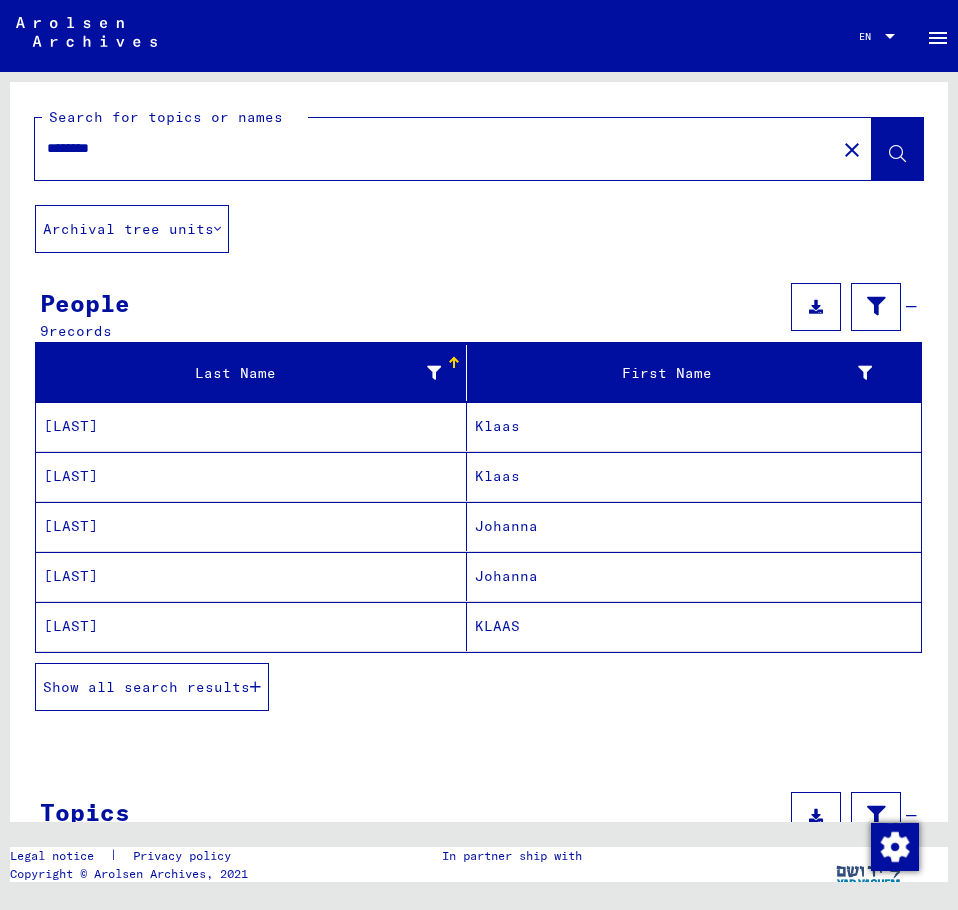 click on "Show all search results" at bounding box center [146, 687] 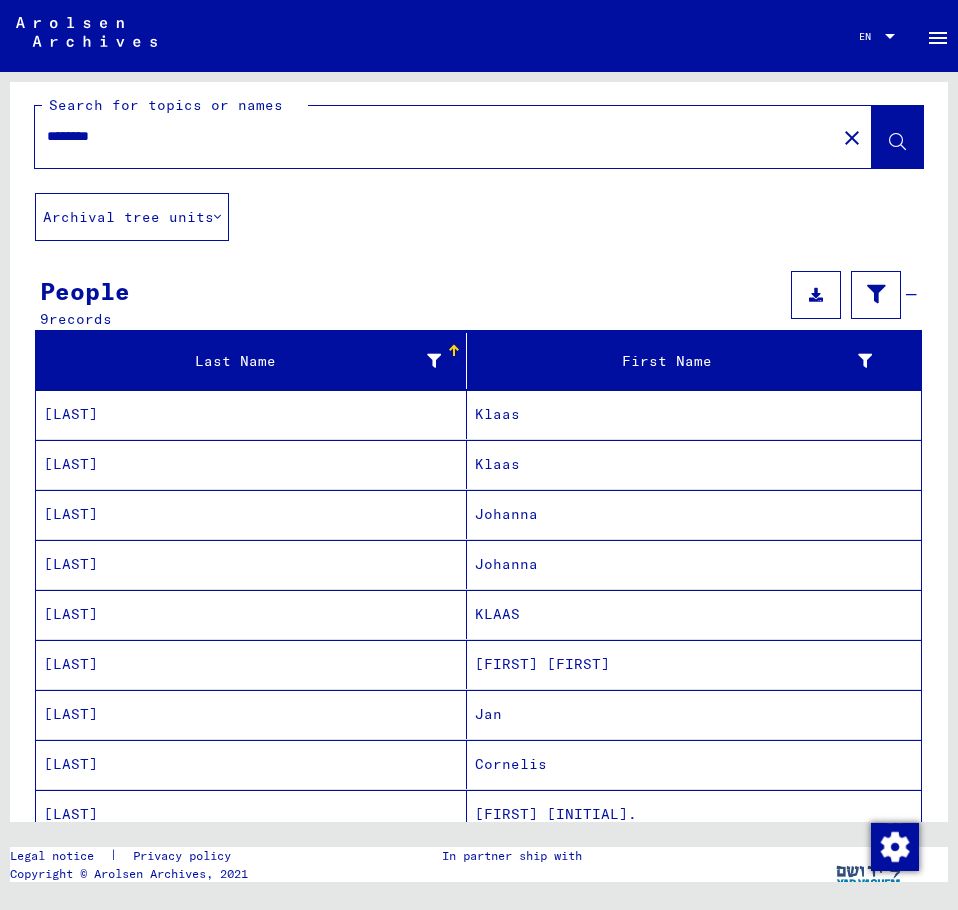 scroll, scrollTop: 0, scrollLeft: 0, axis: both 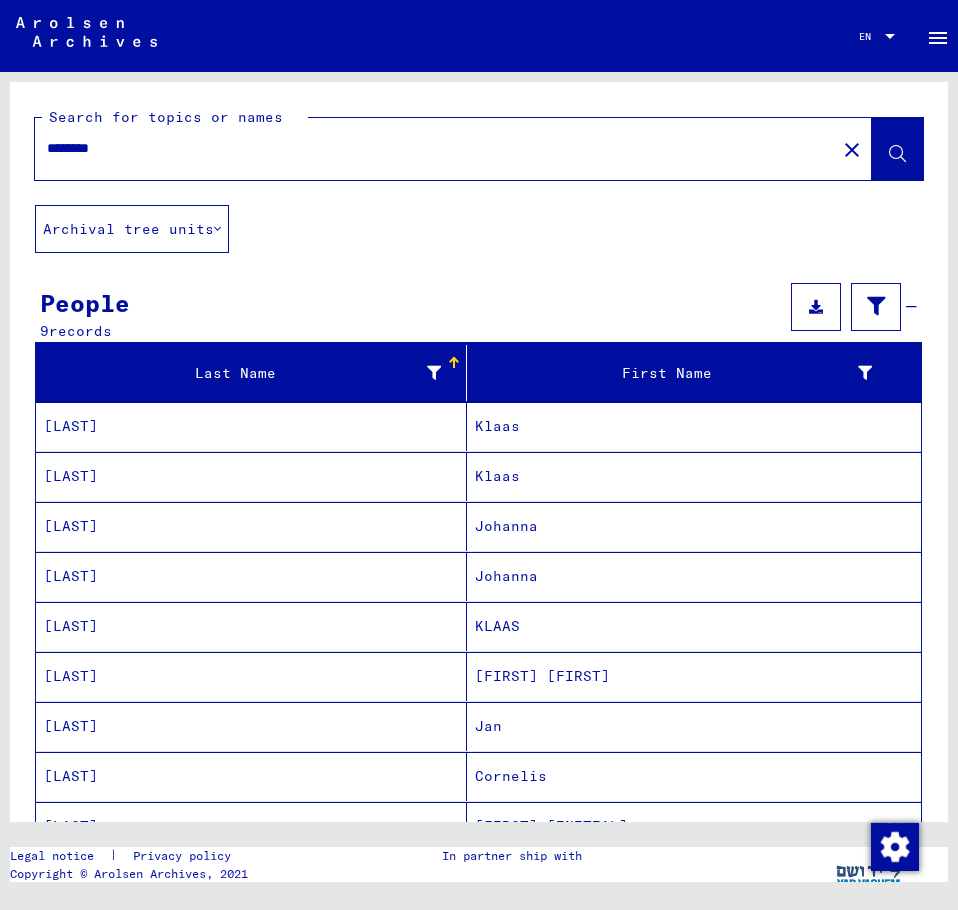 drag, startPoint x: 82, startPoint y: 150, endPoint x: 20, endPoint y: 157, distance: 62.39391 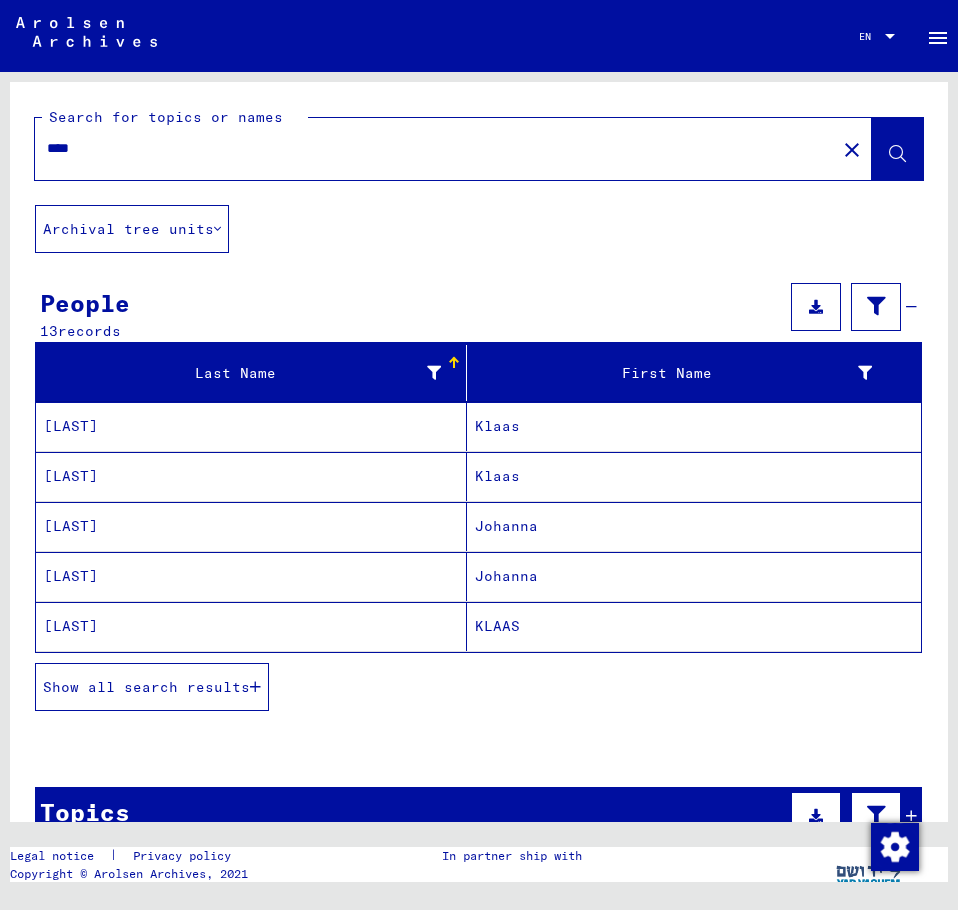 click on "Show all search results" at bounding box center (146, 687) 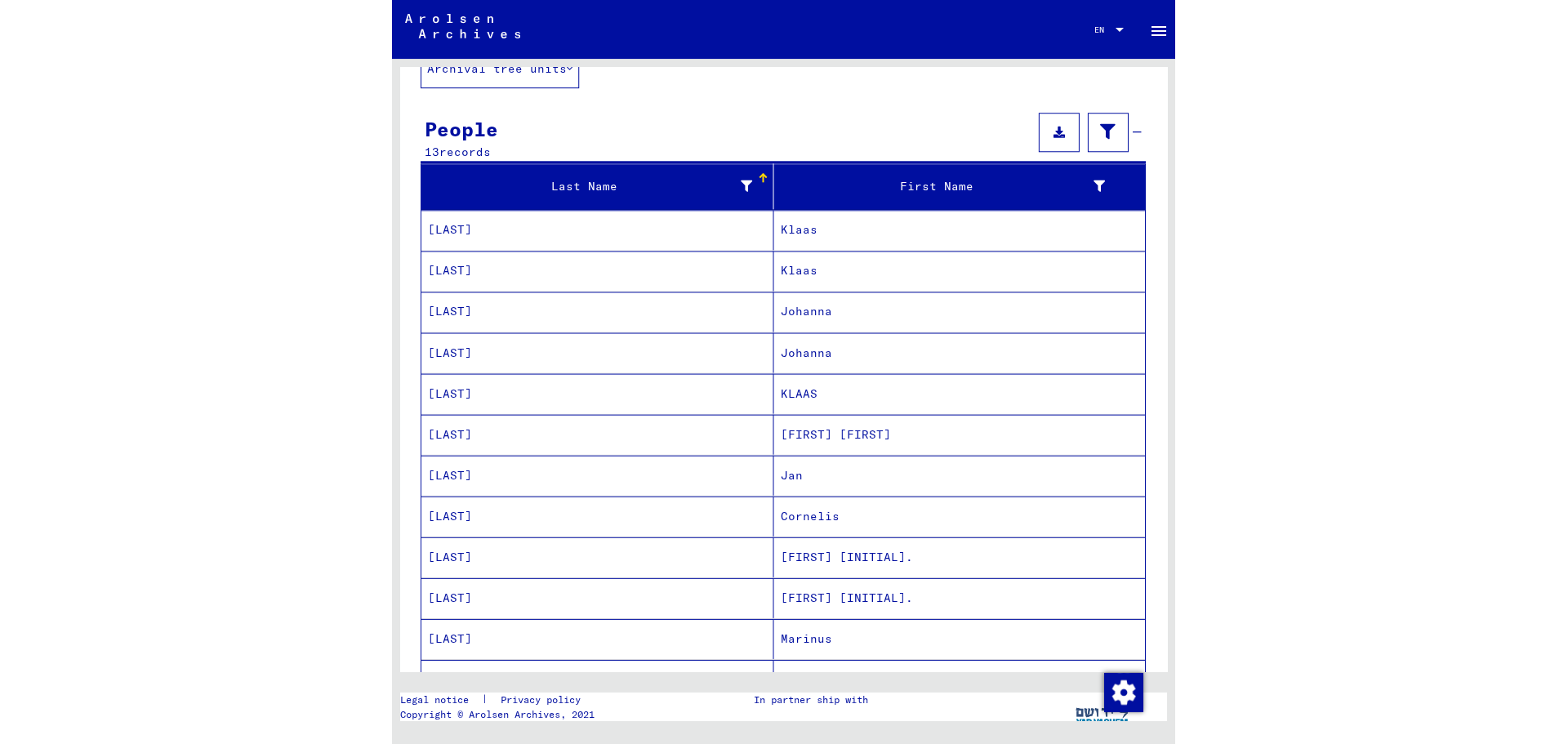 scroll, scrollTop: 0, scrollLeft: 0, axis: both 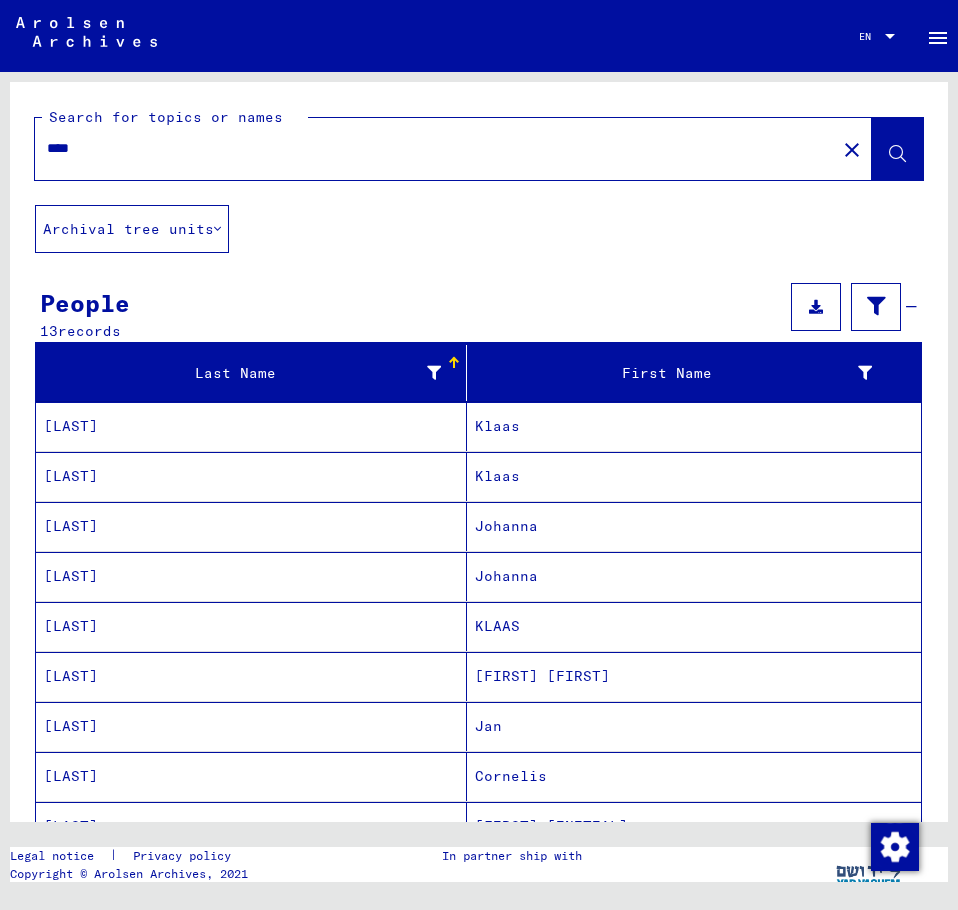 click on "****" at bounding box center (435, 148) 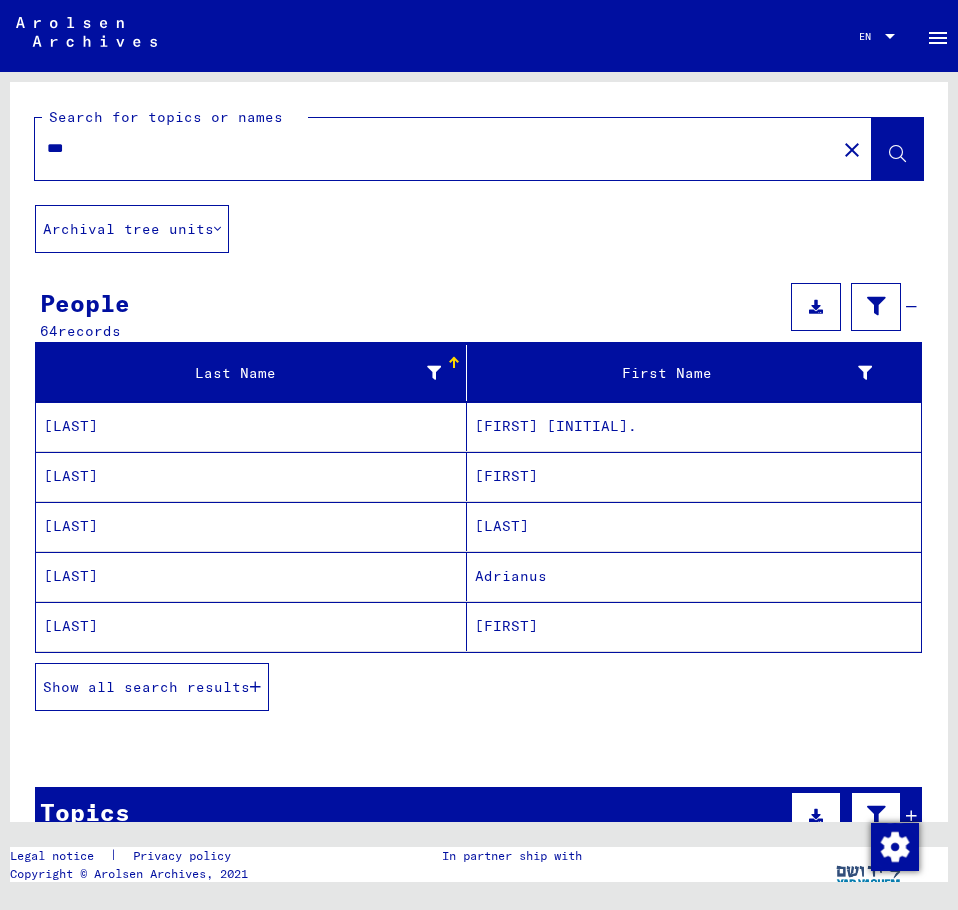 click on "***" at bounding box center [435, 148] 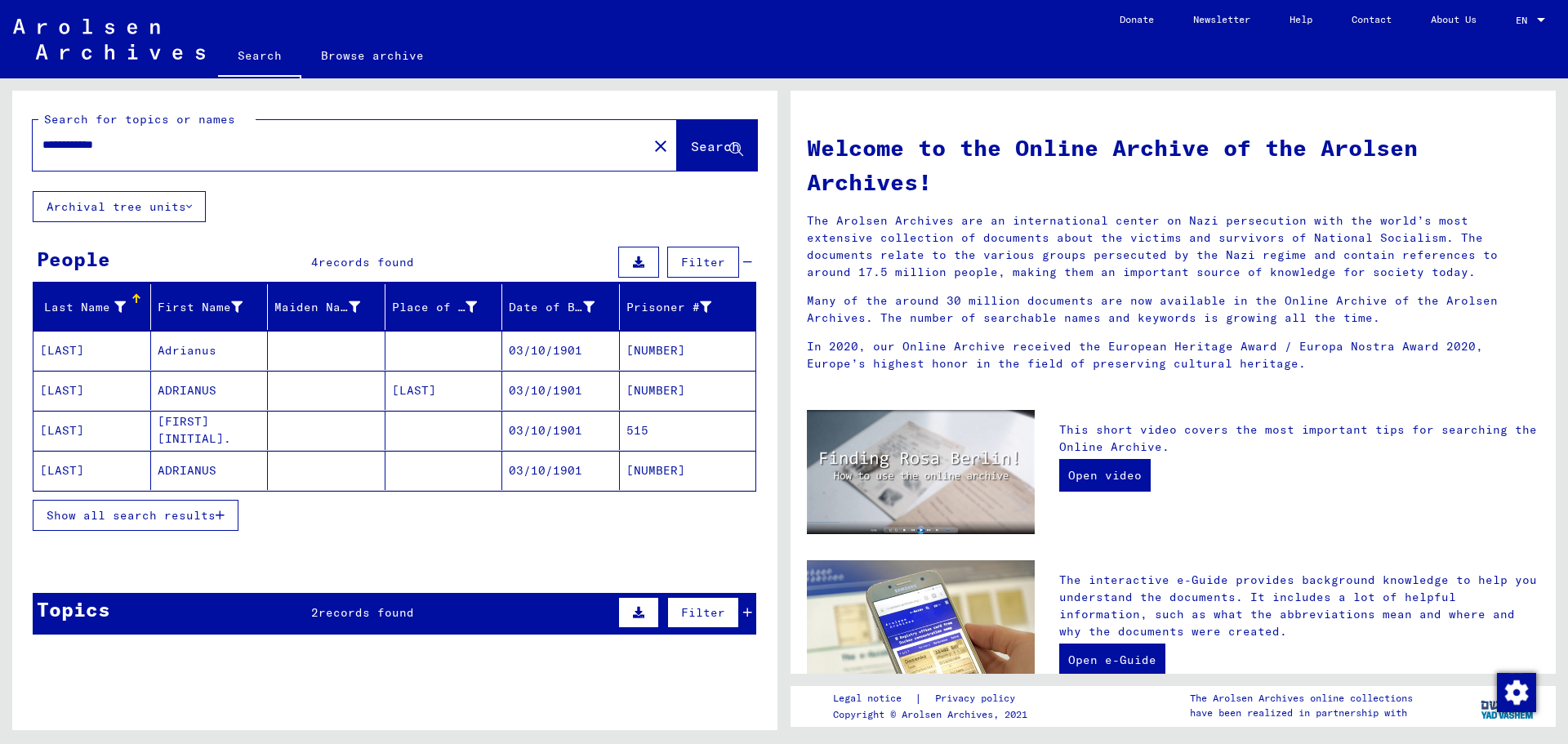 click on "03/10/1901" at bounding box center [561, 390] 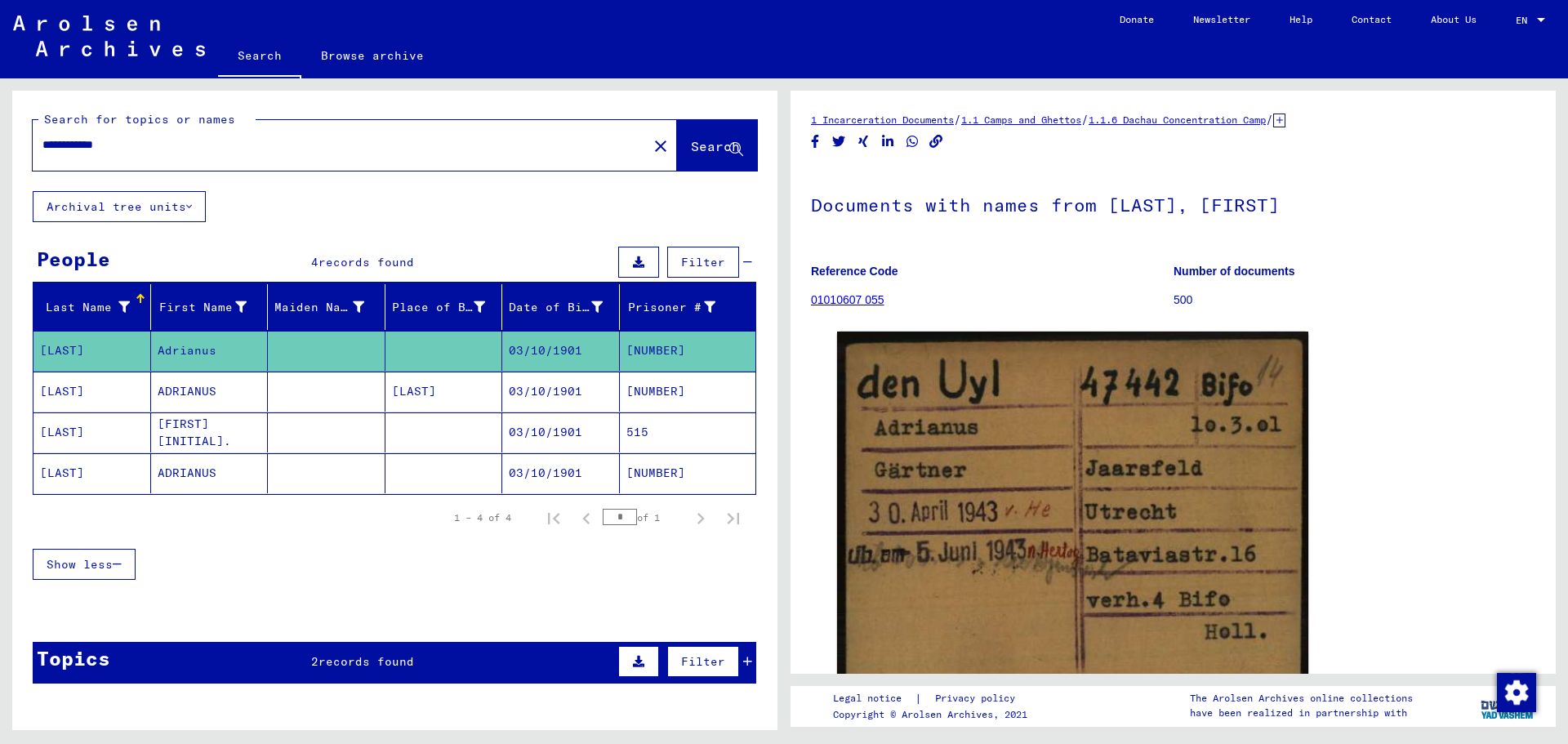 scroll, scrollTop: 0, scrollLeft: 0, axis: both 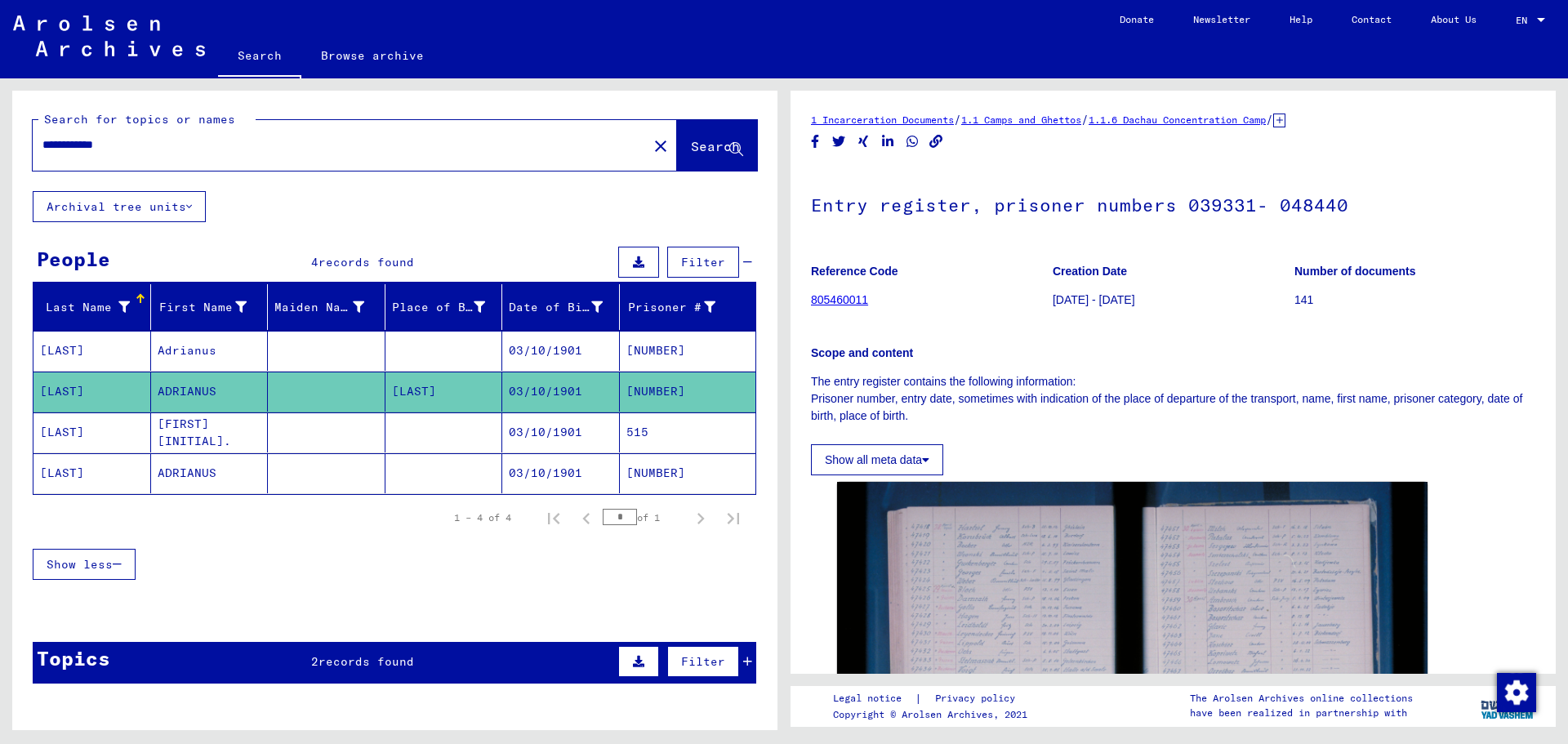 click on "03/10/1901" at bounding box center [561, 473] 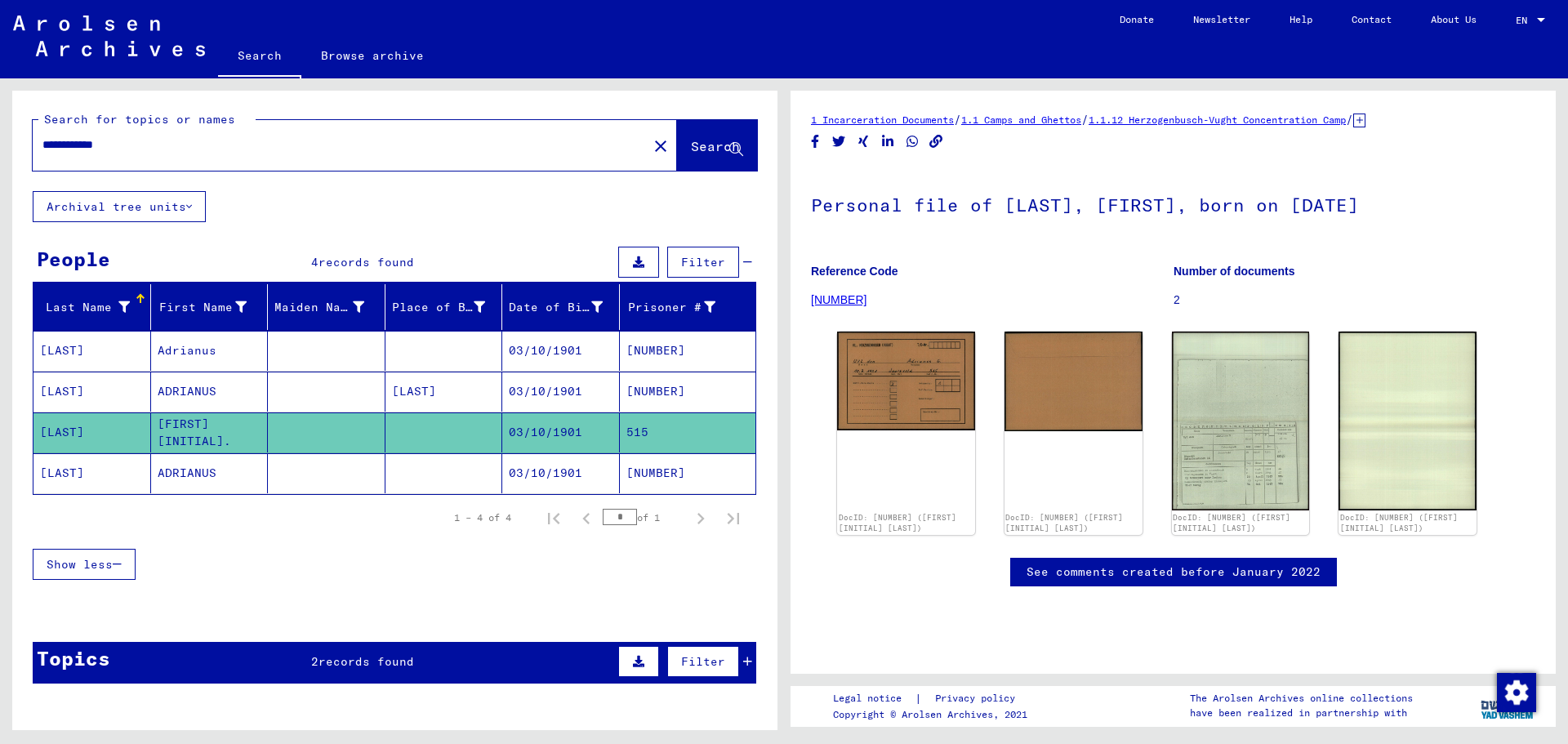 scroll, scrollTop: 0, scrollLeft: 0, axis: both 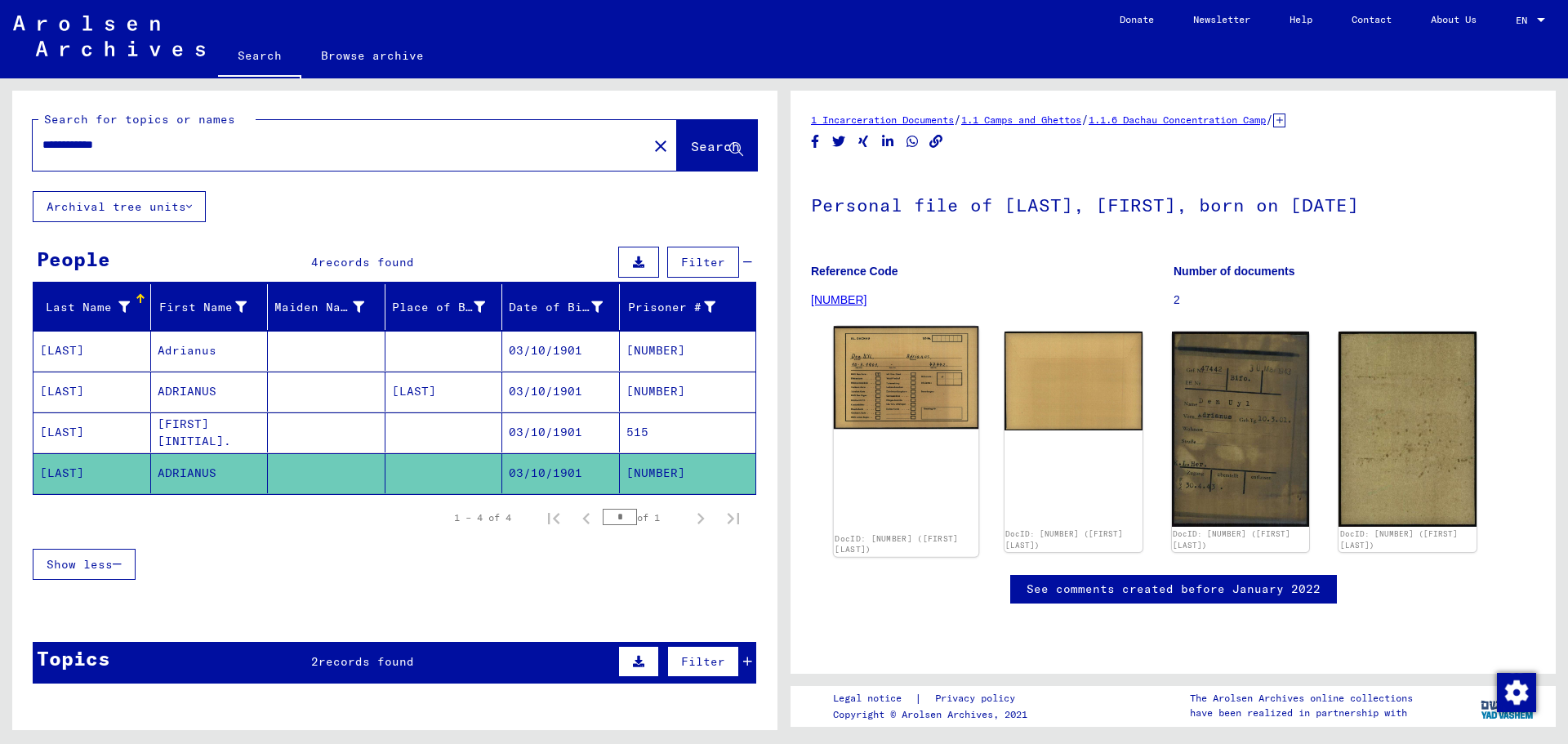 click 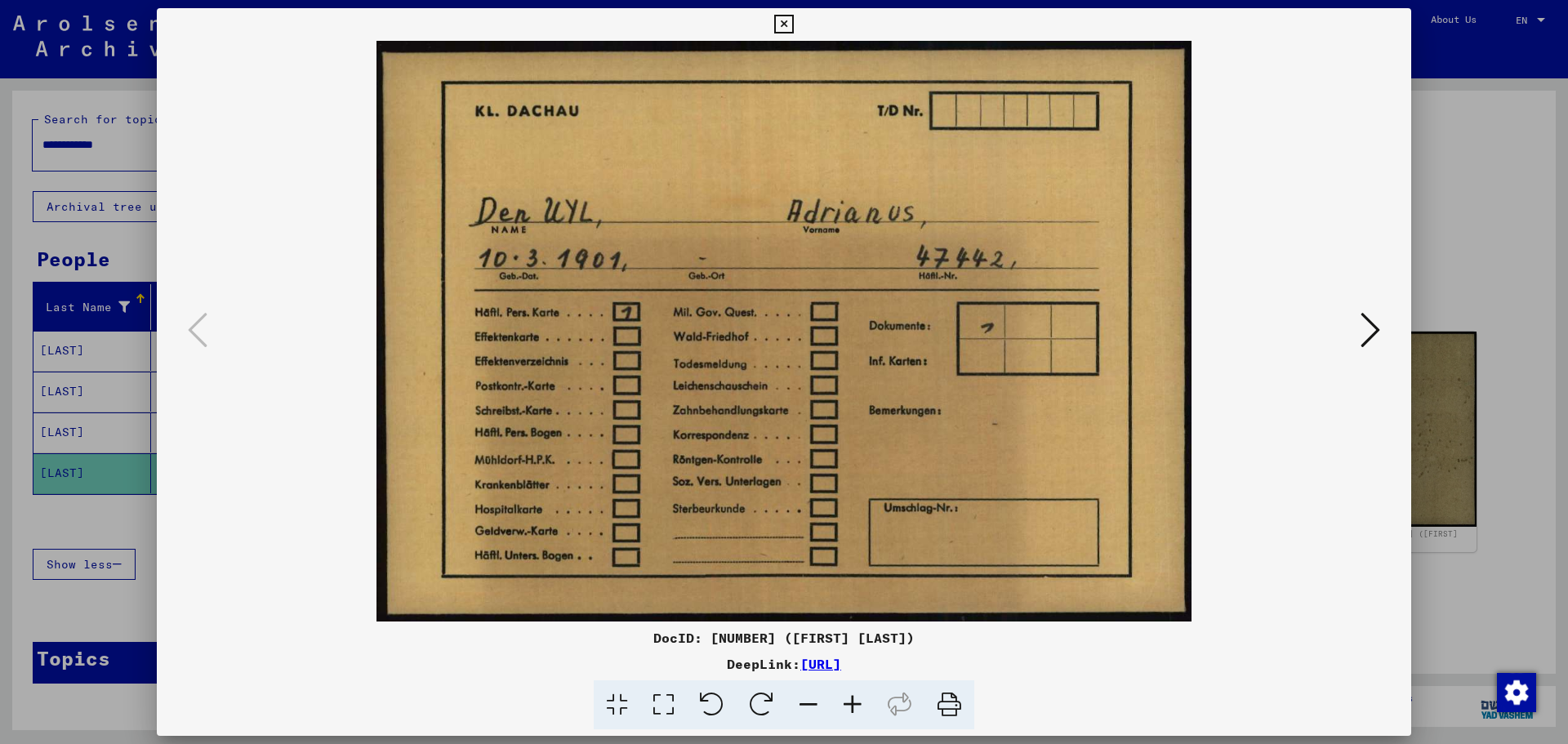 click at bounding box center [783, 25] 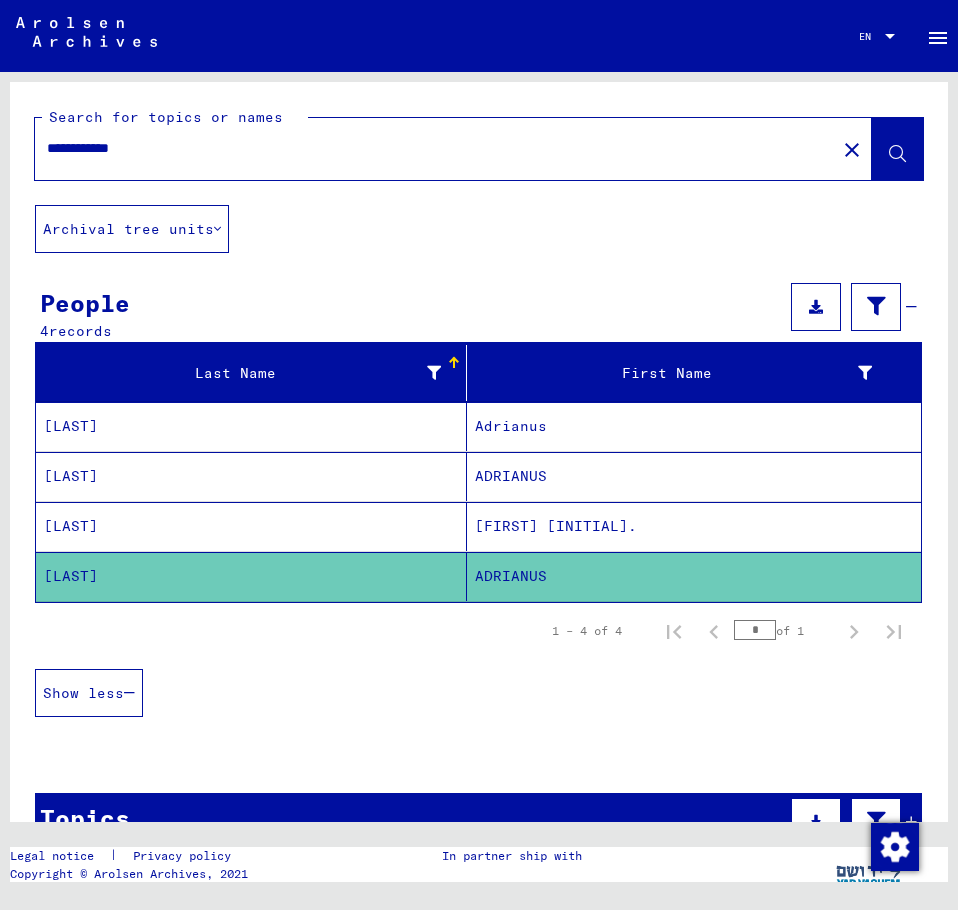 drag, startPoint x: 125, startPoint y: 148, endPoint x: -1, endPoint y: 152, distance: 126.06348 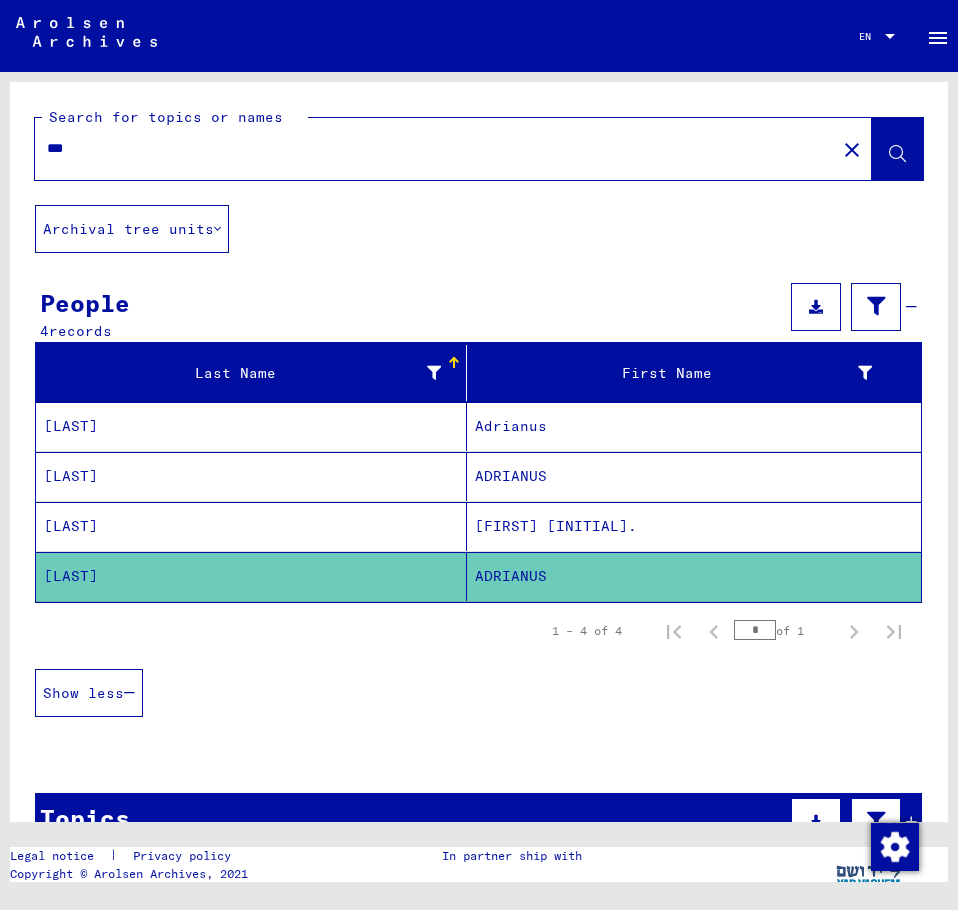 type on "***" 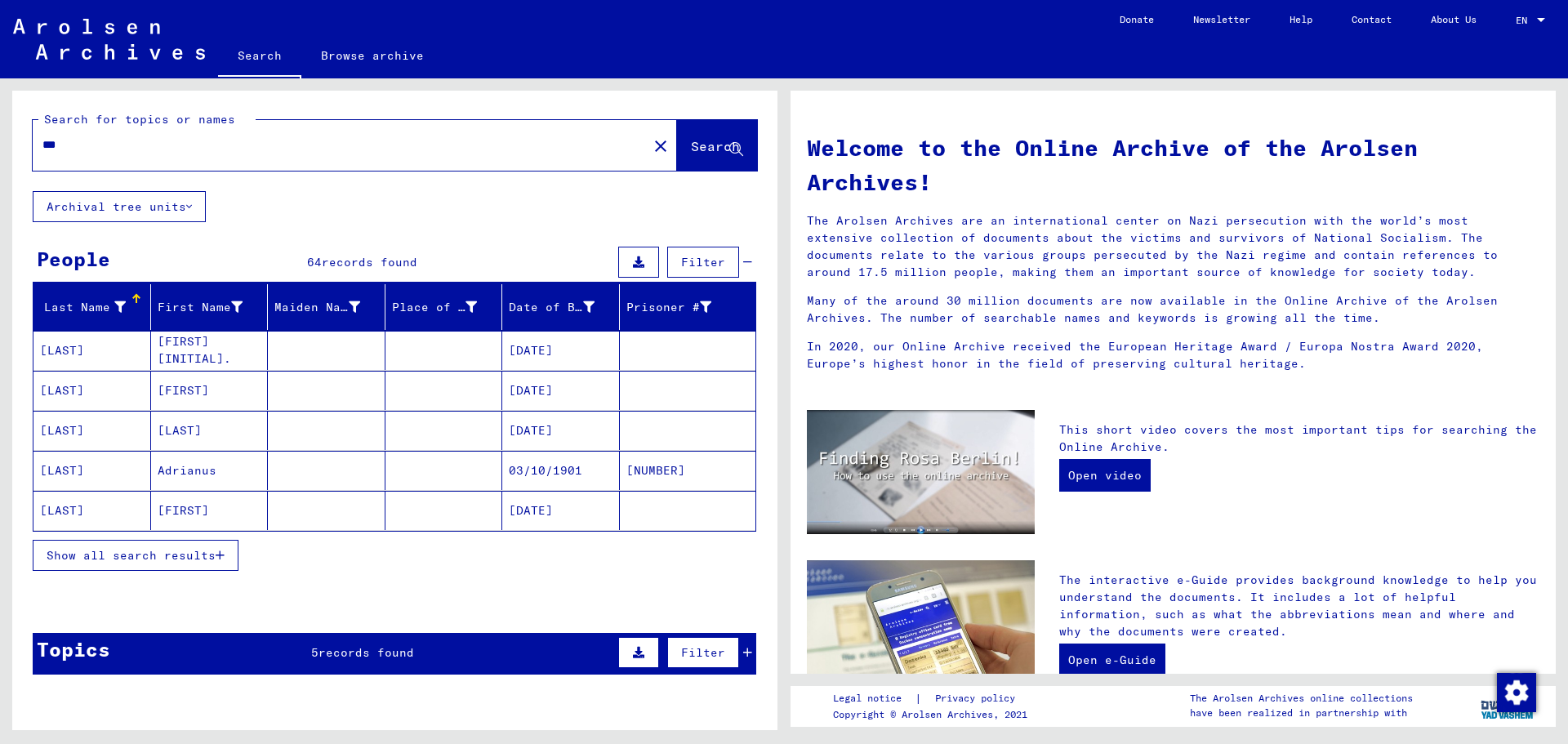 click on "Show all search results" at bounding box center (136, 555) 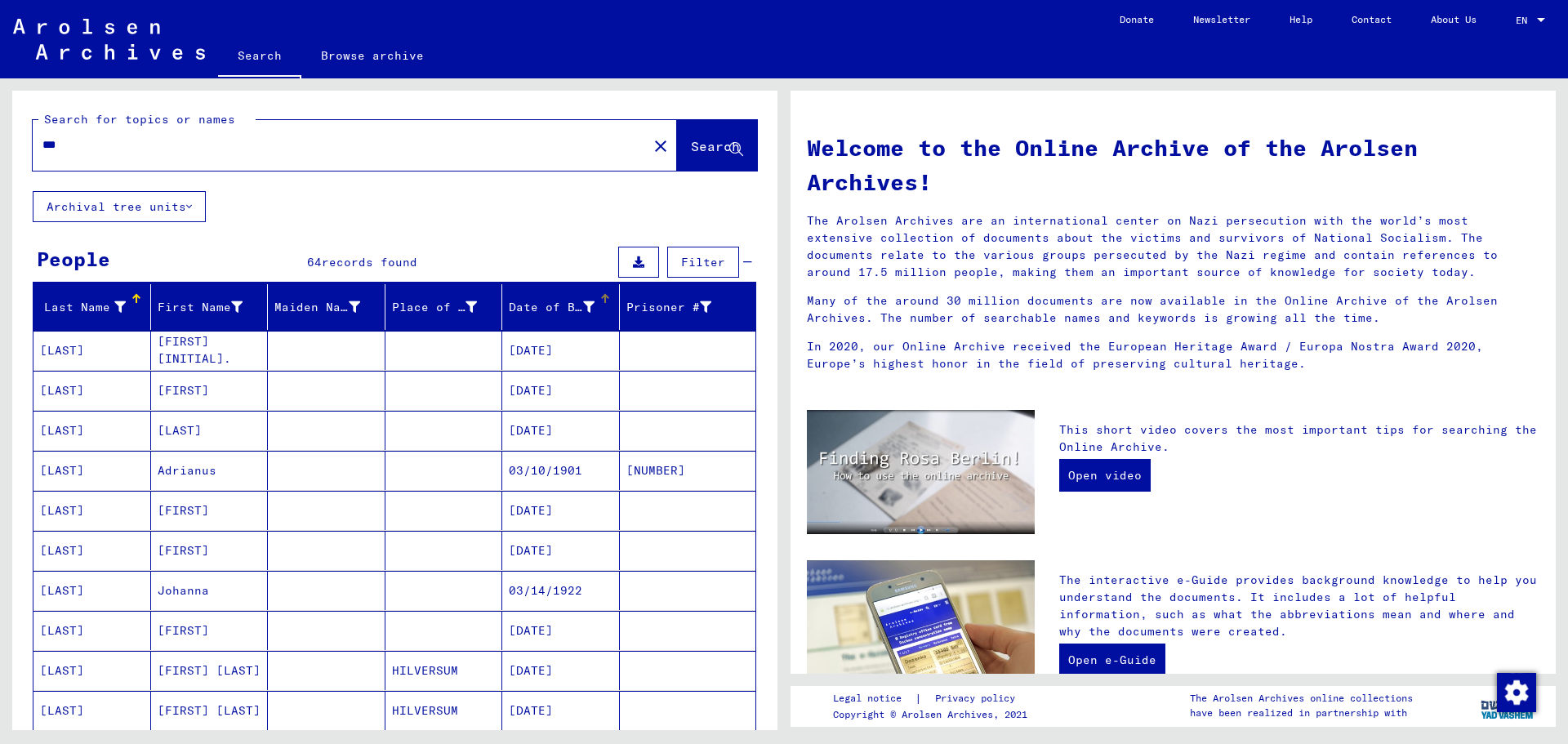 click at bounding box center [604, 295] 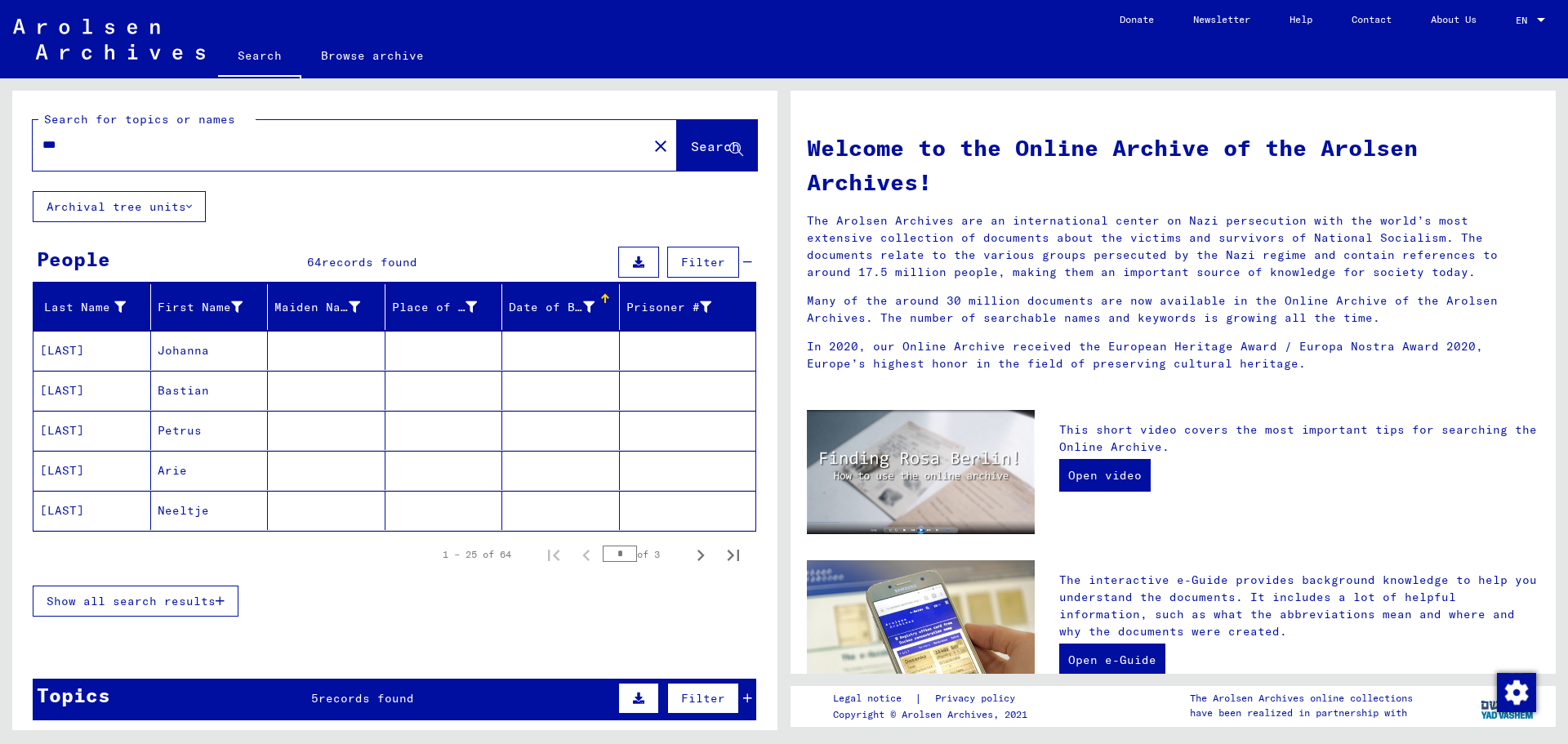 click on "Show all search results" at bounding box center (131, 601) 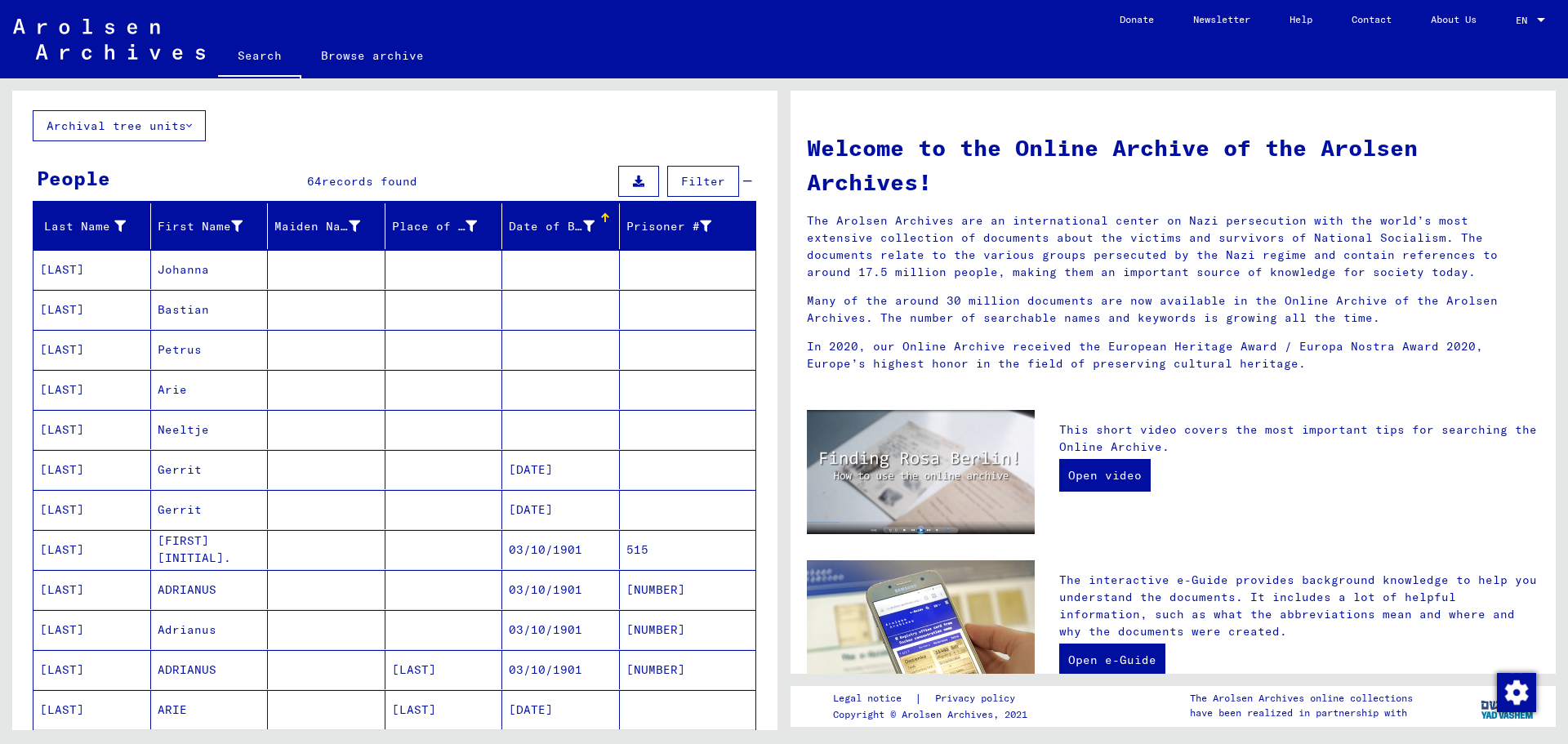 scroll, scrollTop: 82, scrollLeft: 0, axis: vertical 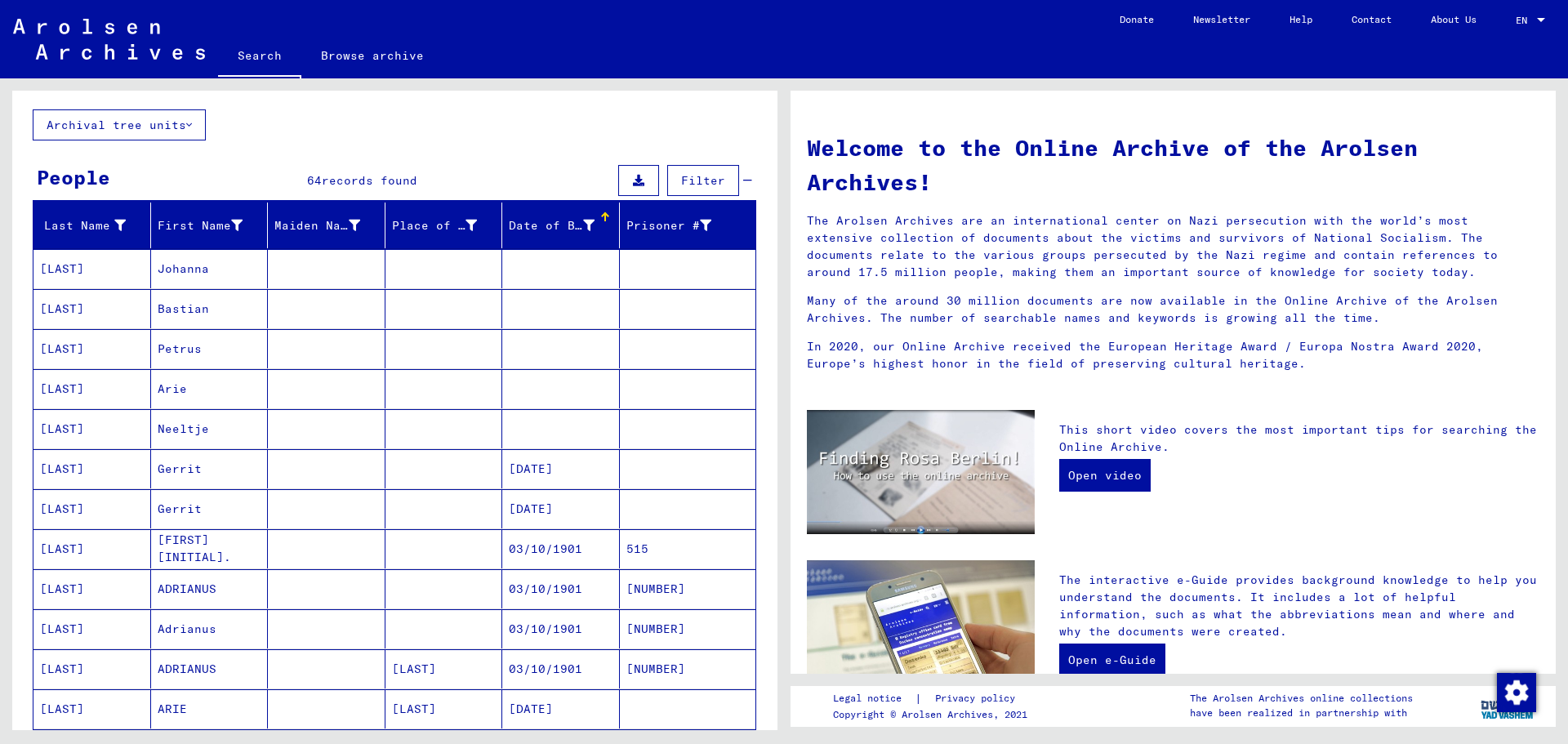 click at bounding box center [444, 429] 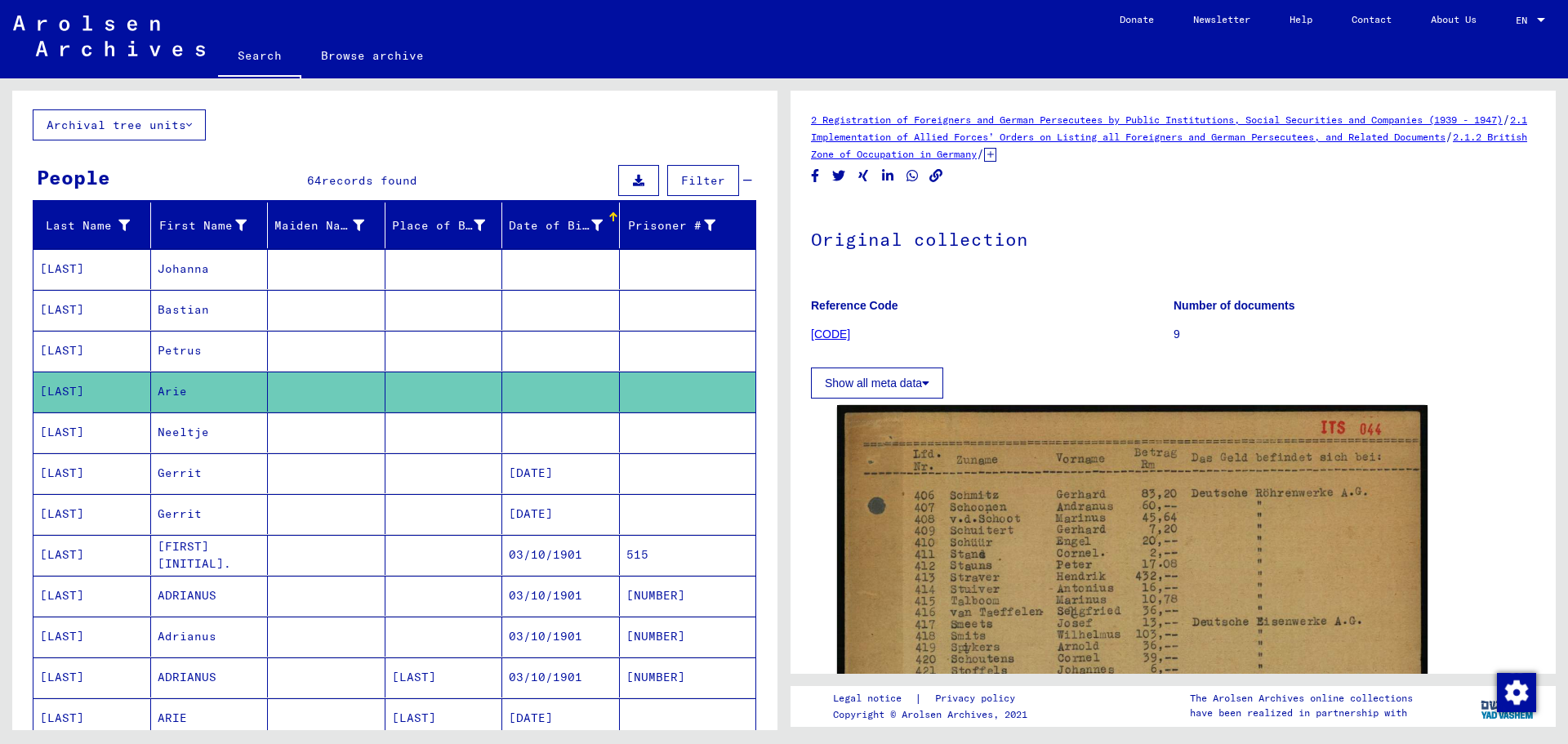 scroll, scrollTop: 0, scrollLeft: 0, axis: both 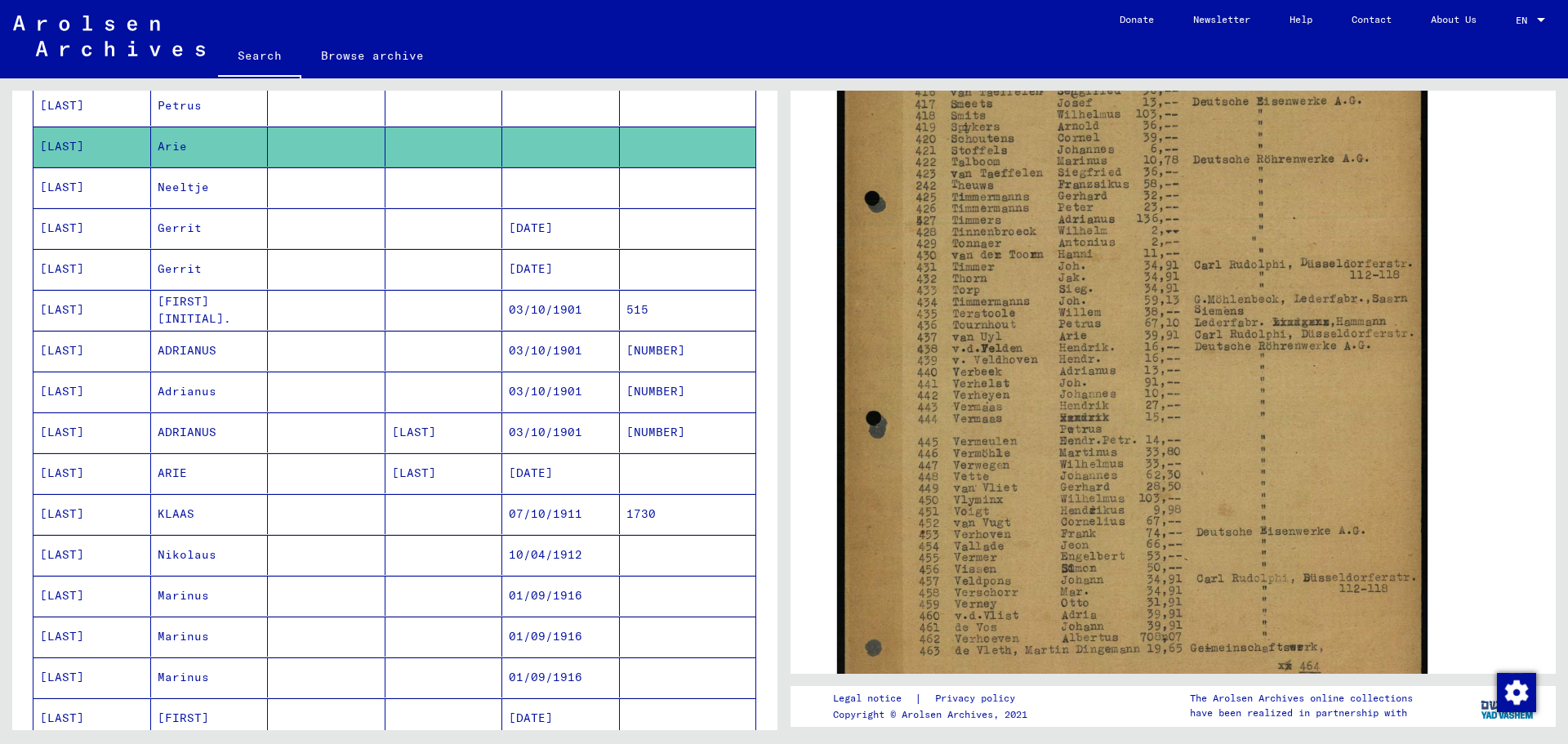 click on "03/10/1901" at bounding box center (561, 350) 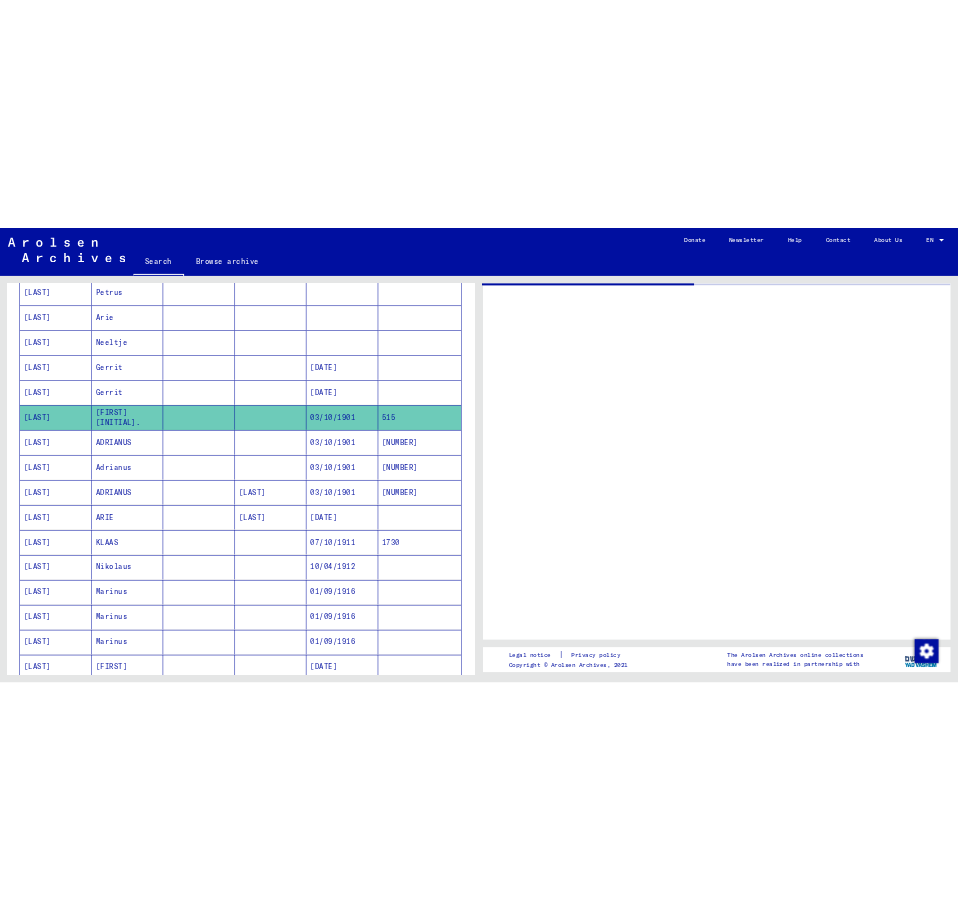 scroll, scrollTop: 0, scrollLeft: 0, axis: both 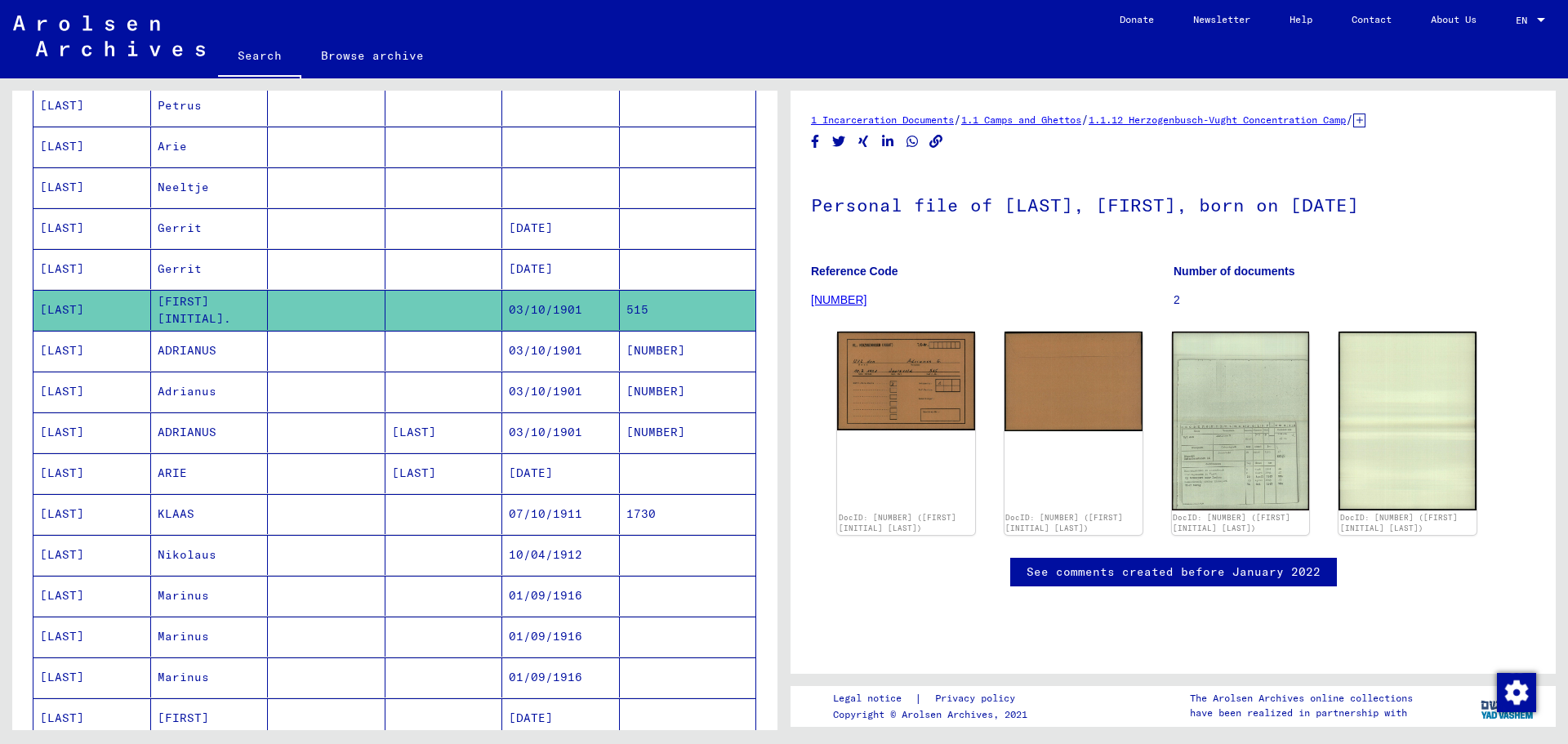 click on "03/10/1901" at bounding box center [561, 391] 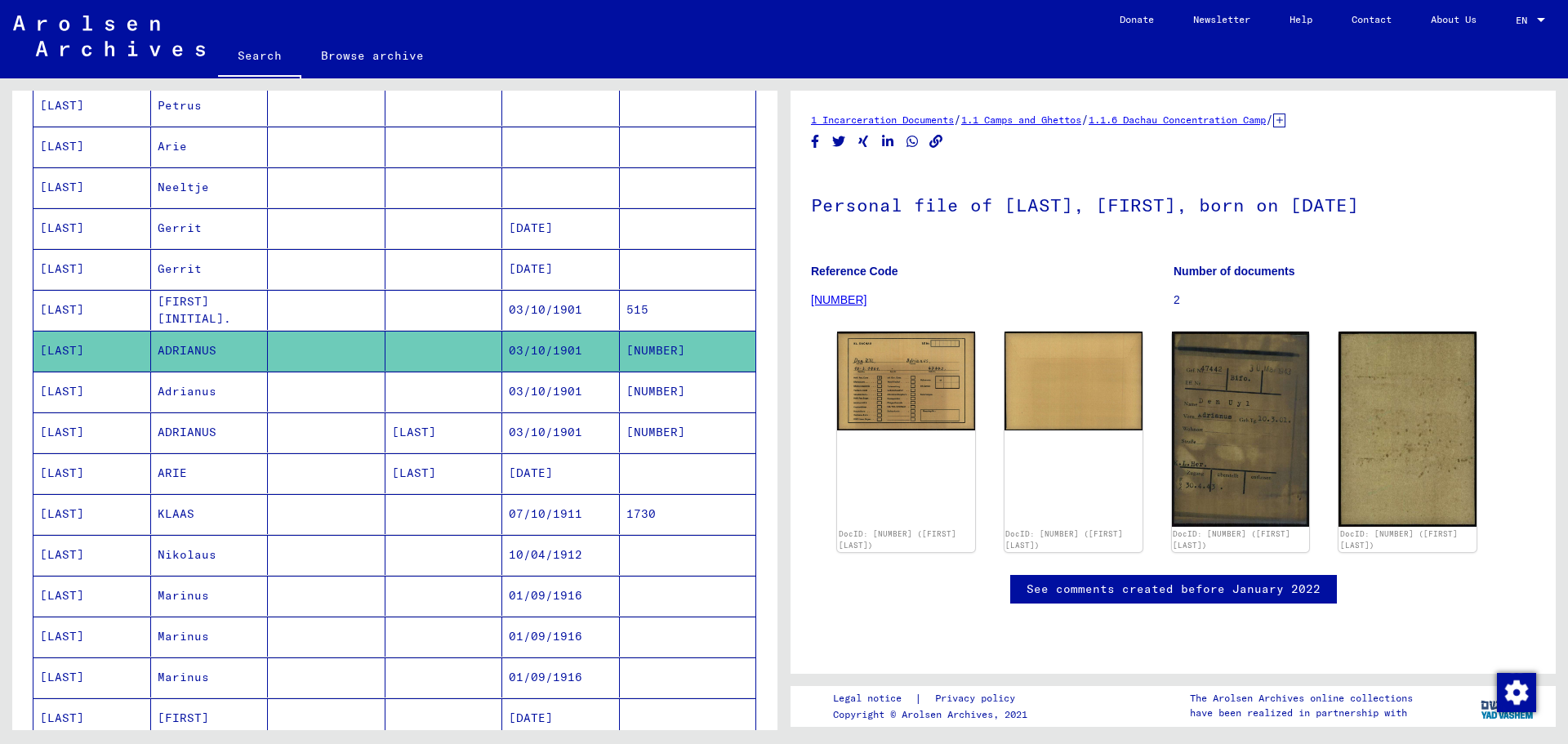 click on "03/10/1901" at bounding box center [561, 432] 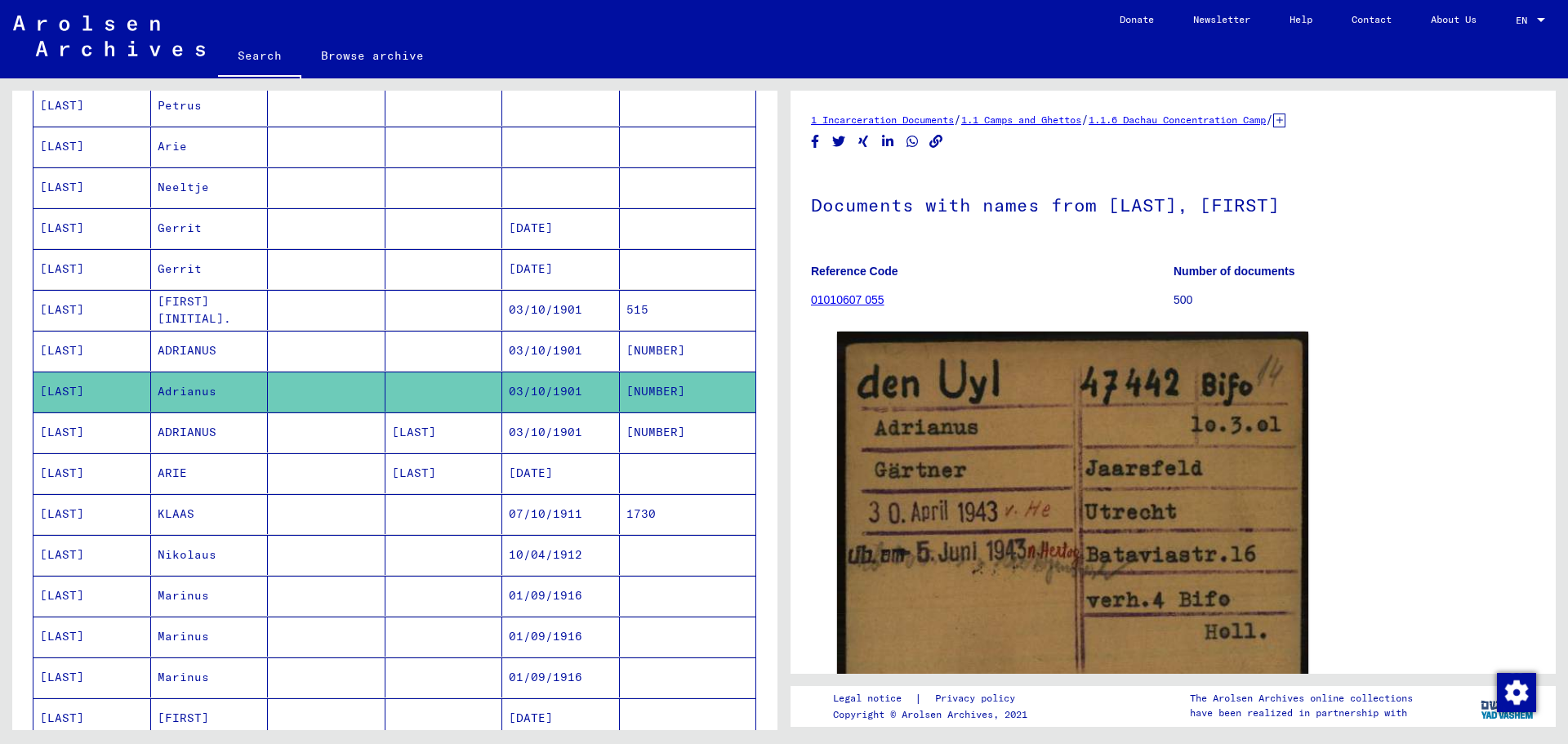 click on "03/10/1901" at bounding box center (561, 473) 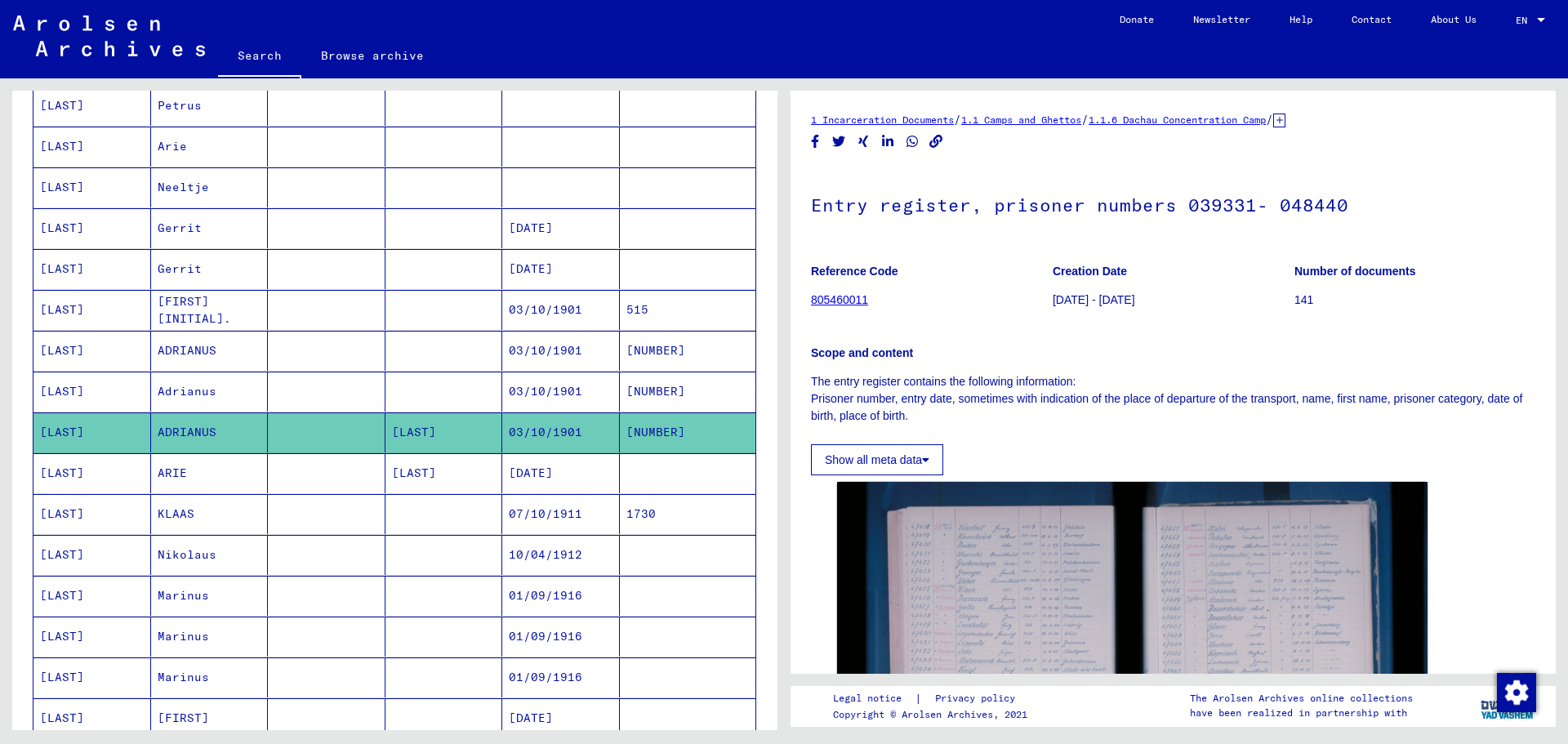 click on "03/10/1901" at bounding box center [561, 350] 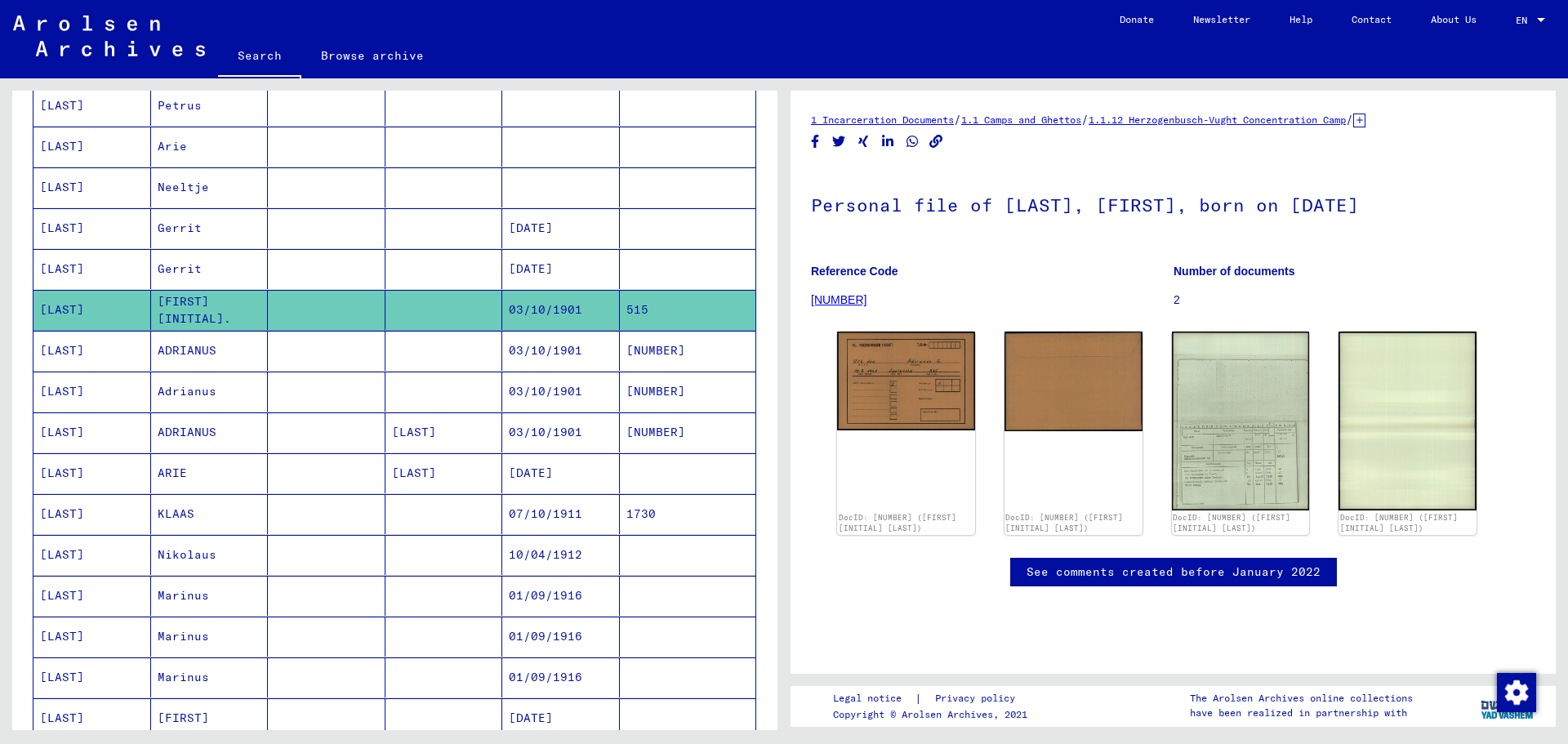 click 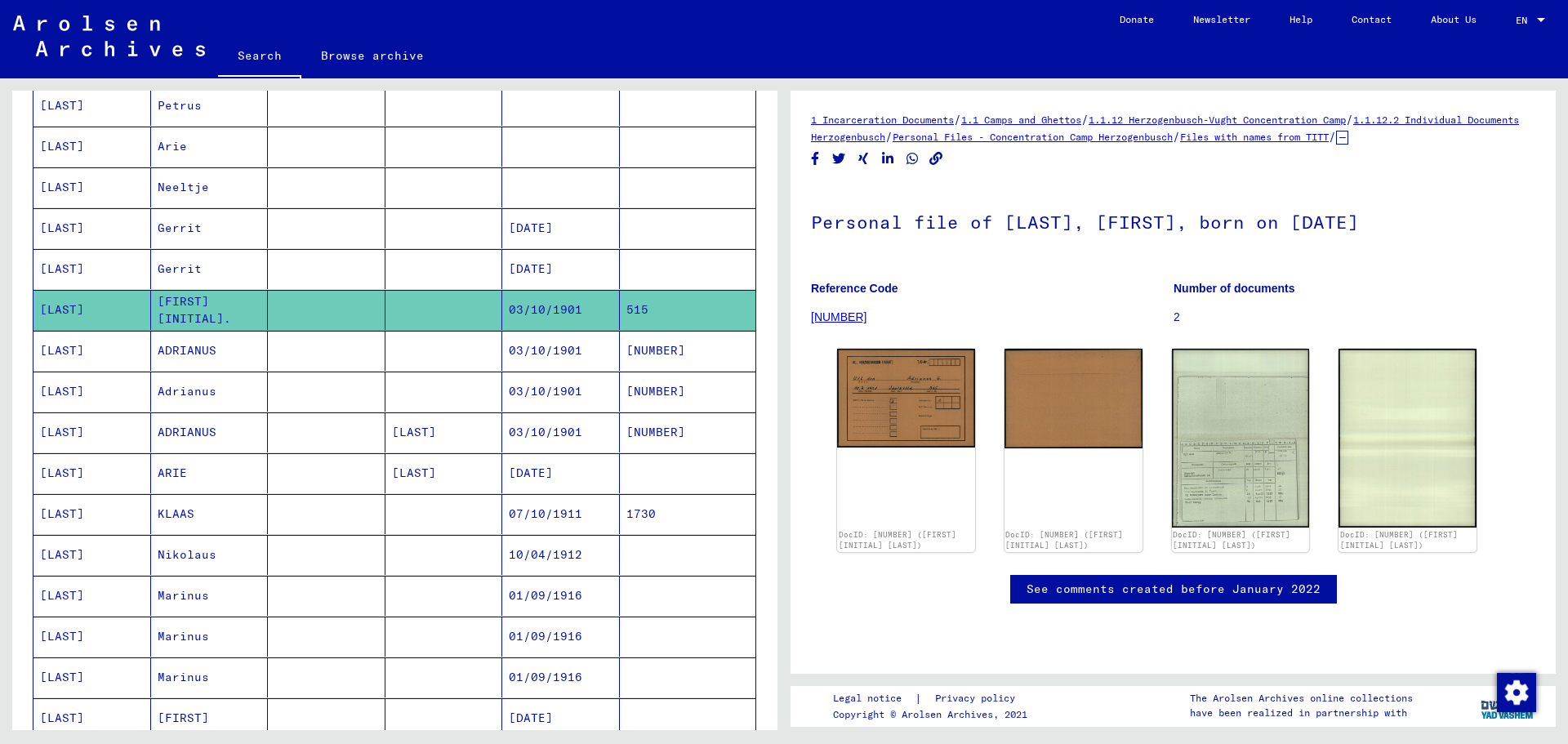 click on "03/10/1901" at bounding box center [561, 391] 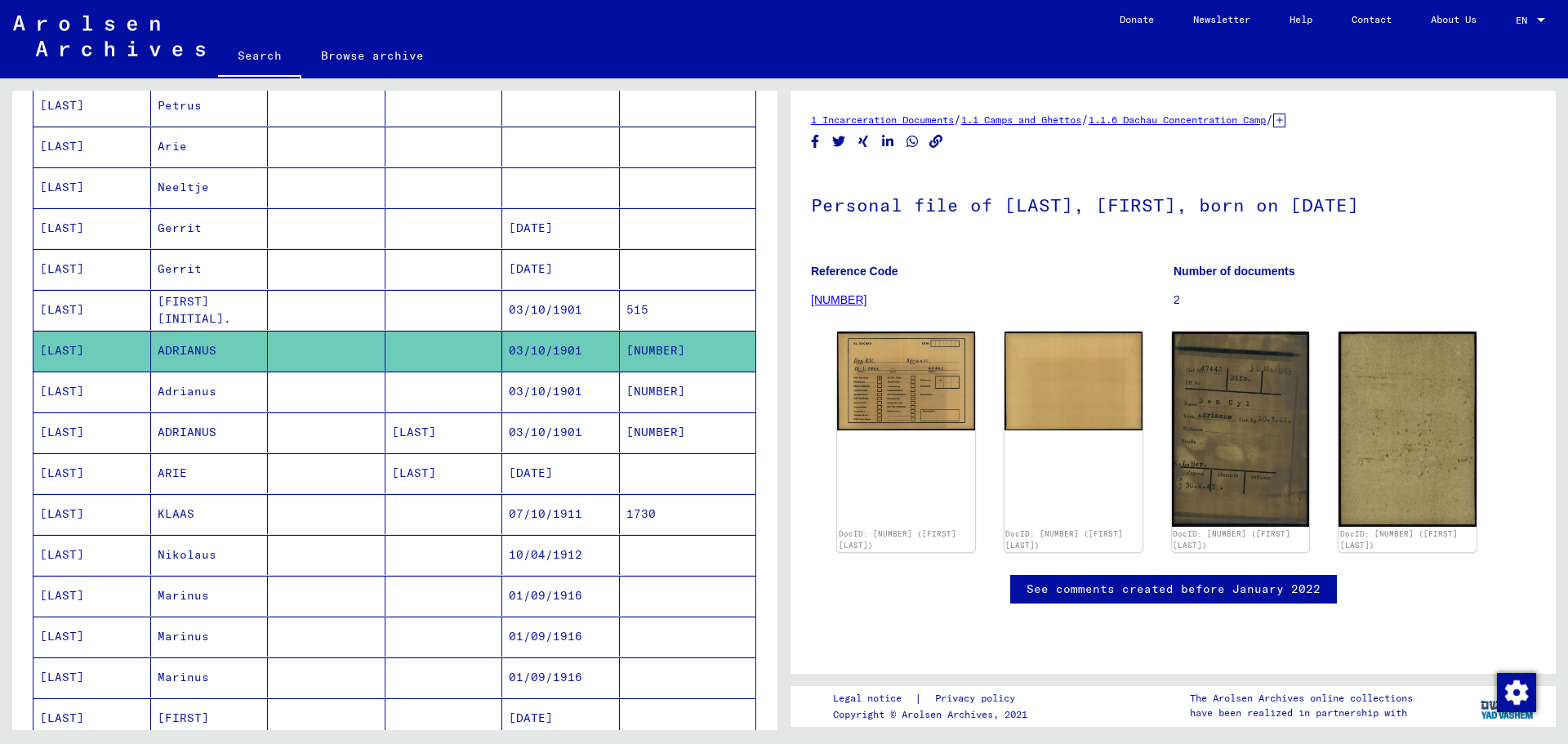click 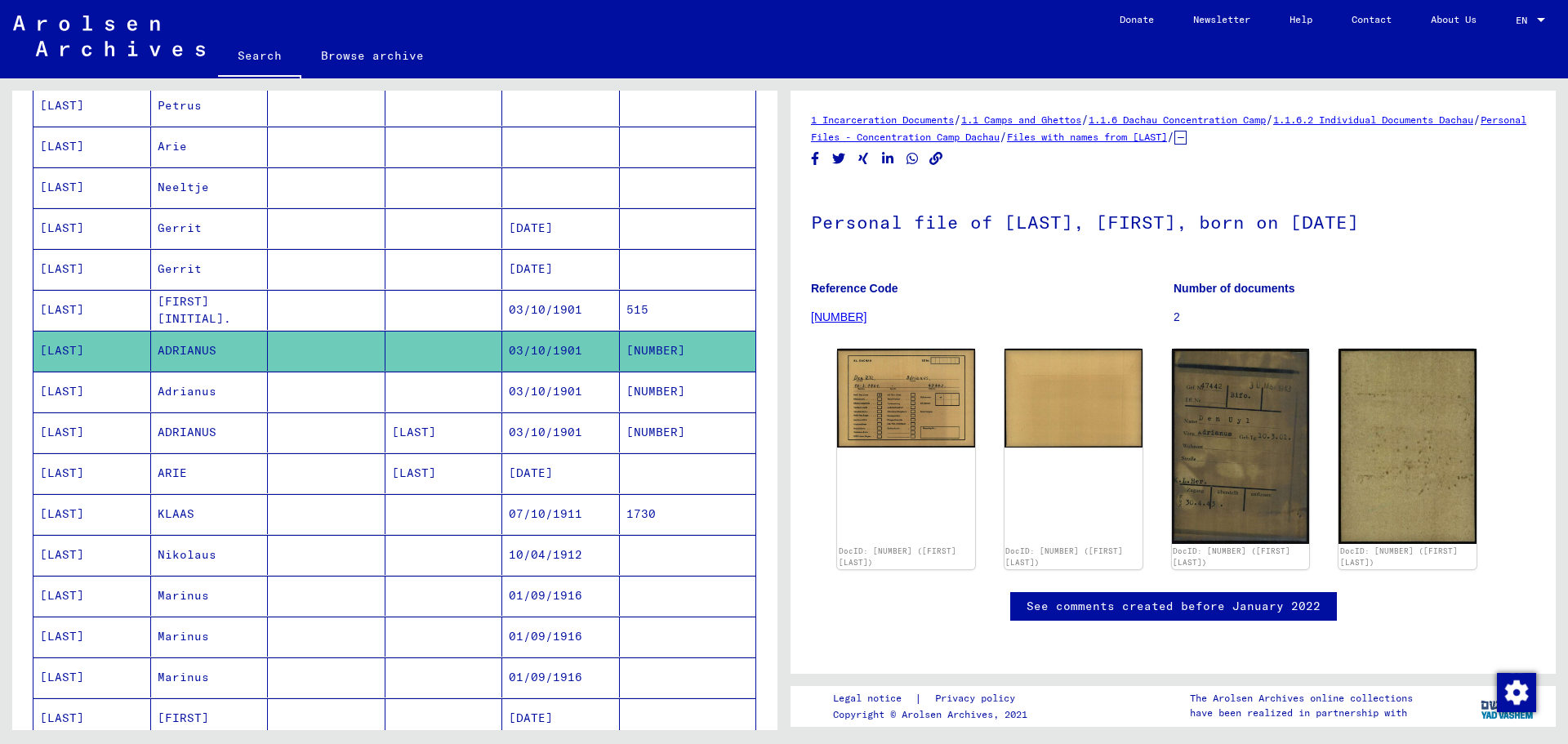 click on "03/10/1901" at bounding box center [561, 432] 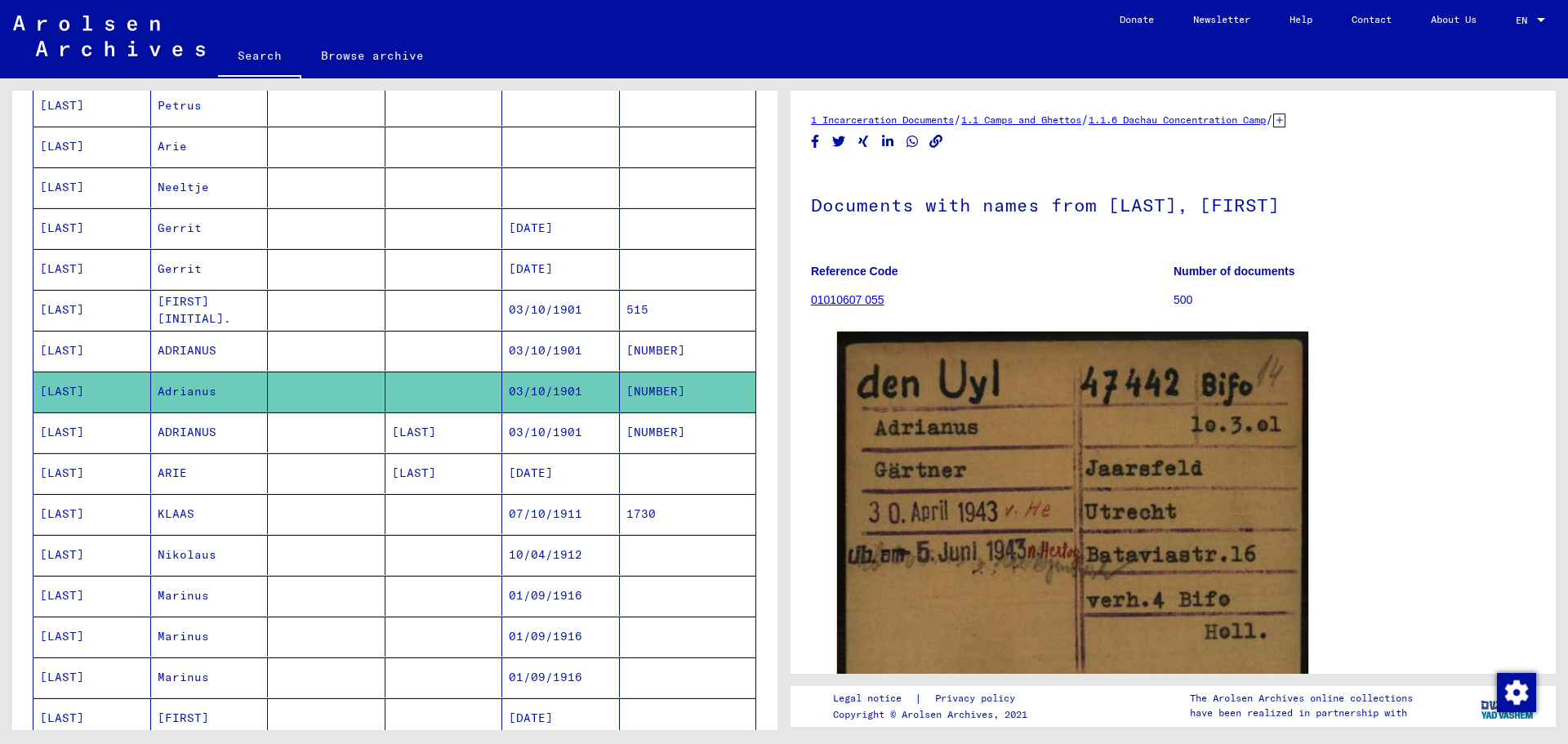 click 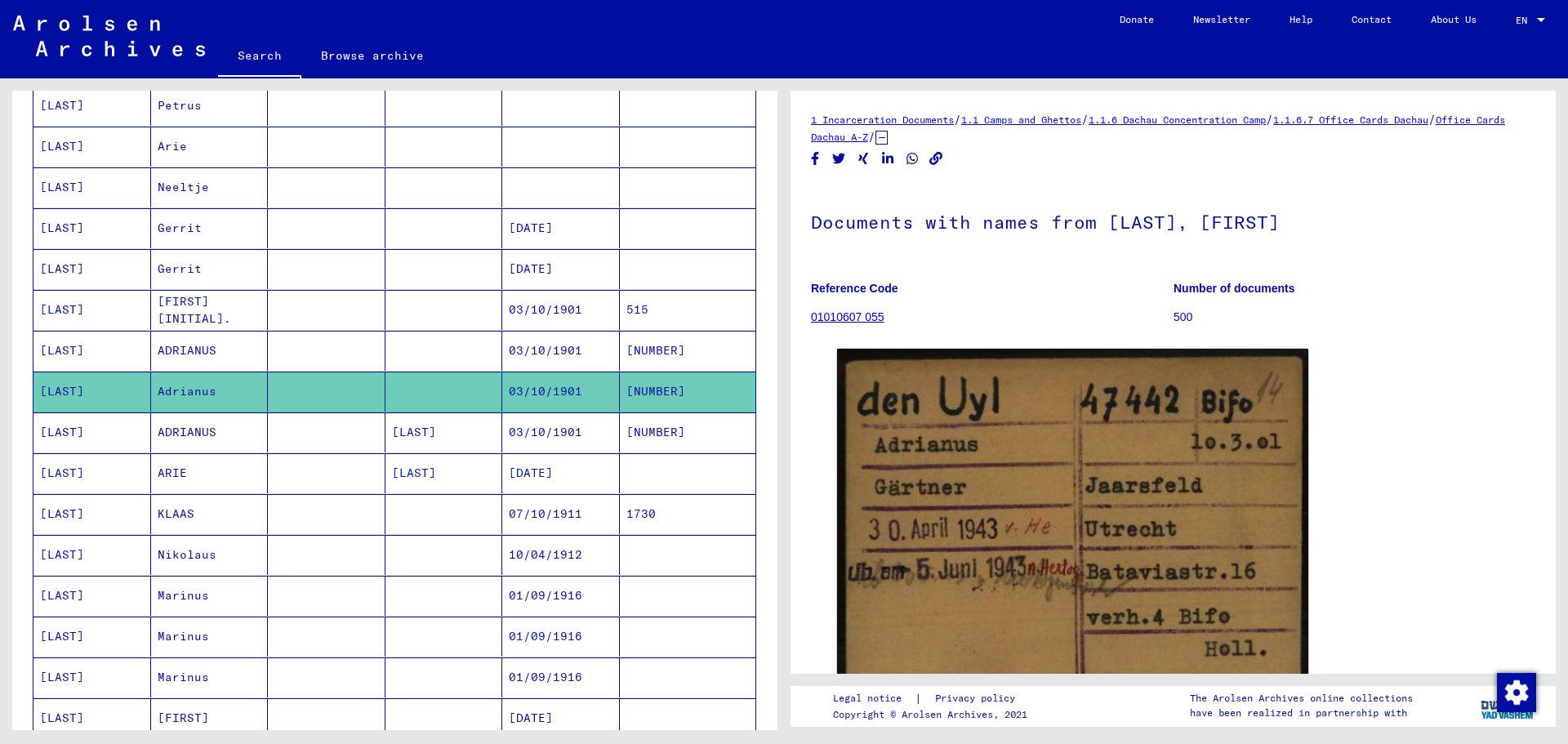 click on "03/10/1901" at bounding box center (561, 473) 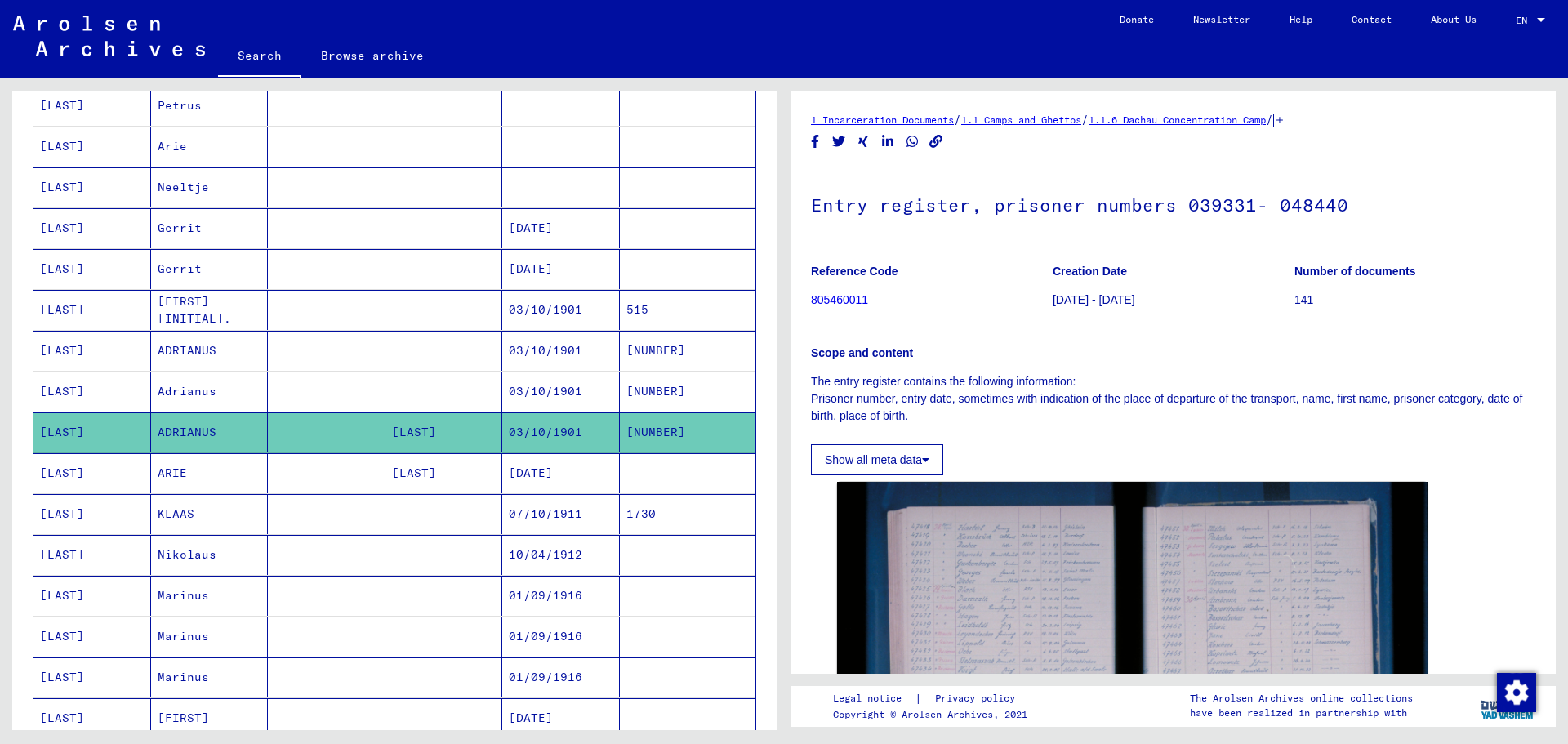 click 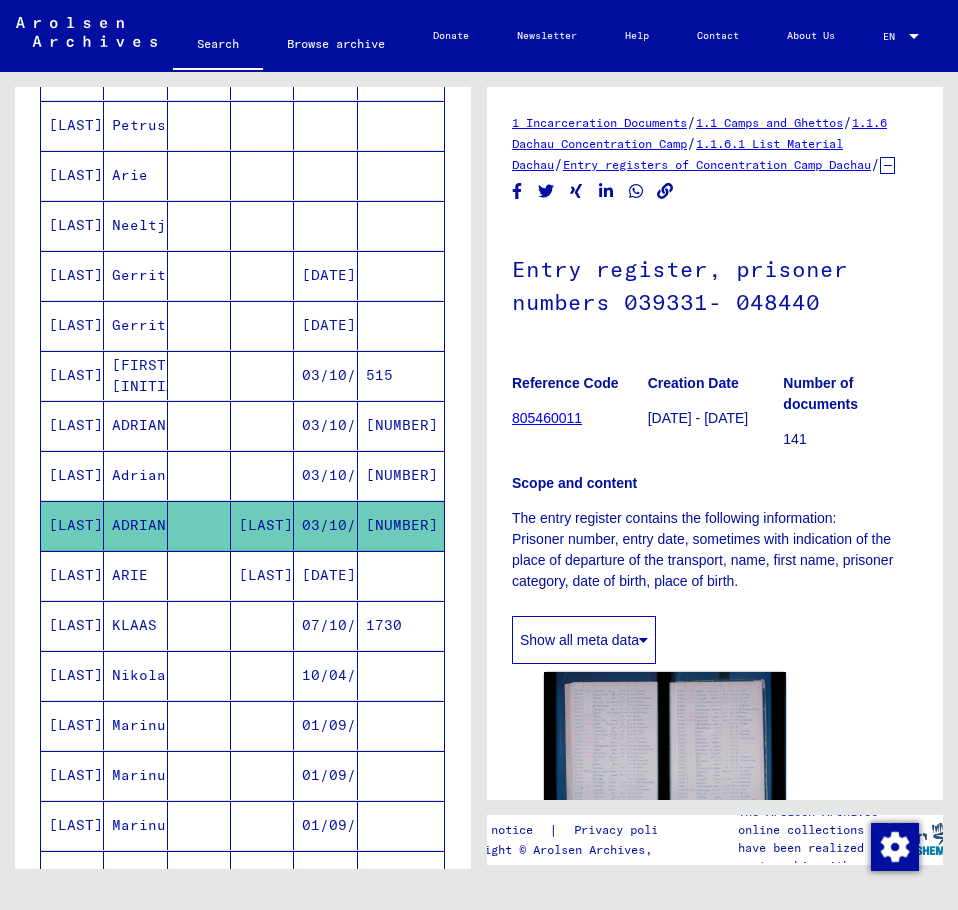 scroll, scrollTop: 472, scrollLeft: 0, axis: vertical 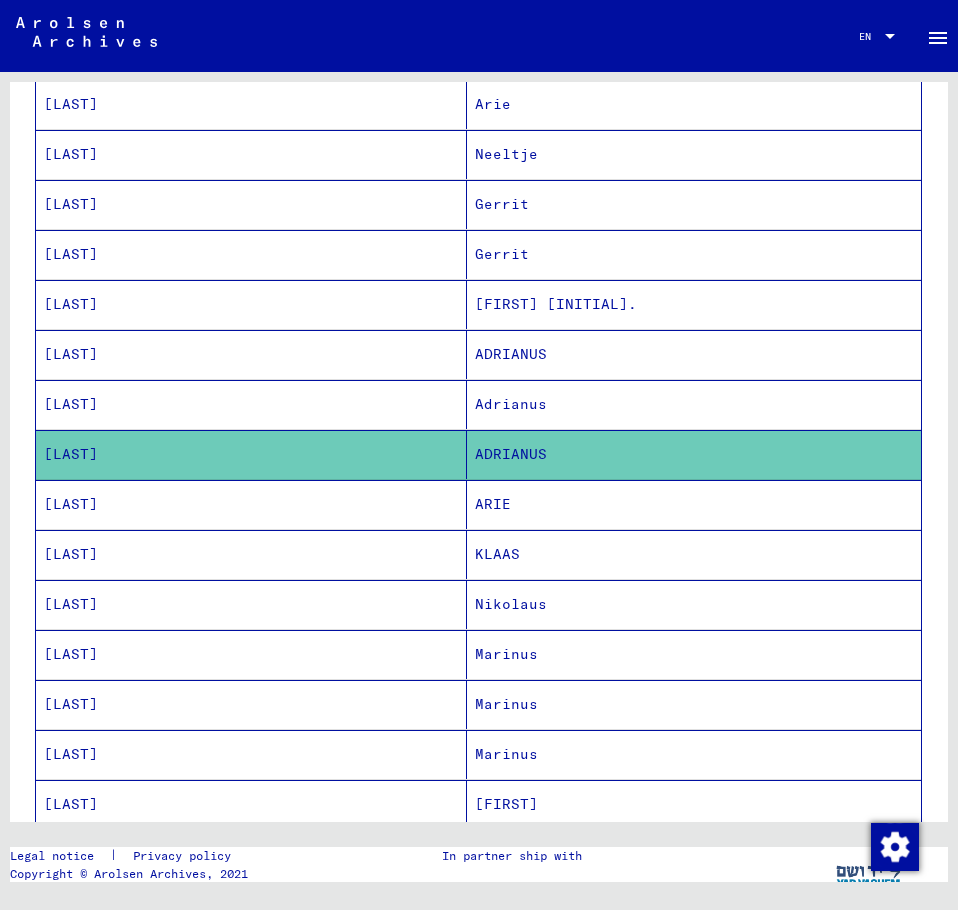 click on "[FIRST] [INITIAL]." at bounding box center [694, 354] 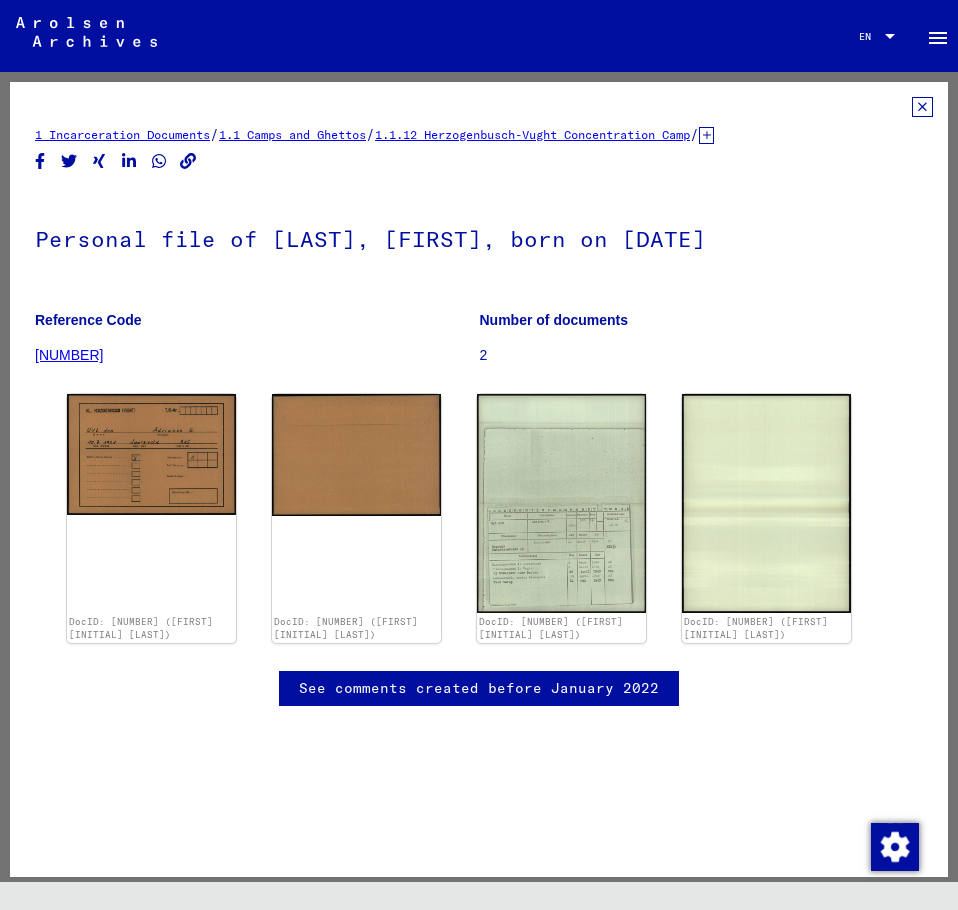 click 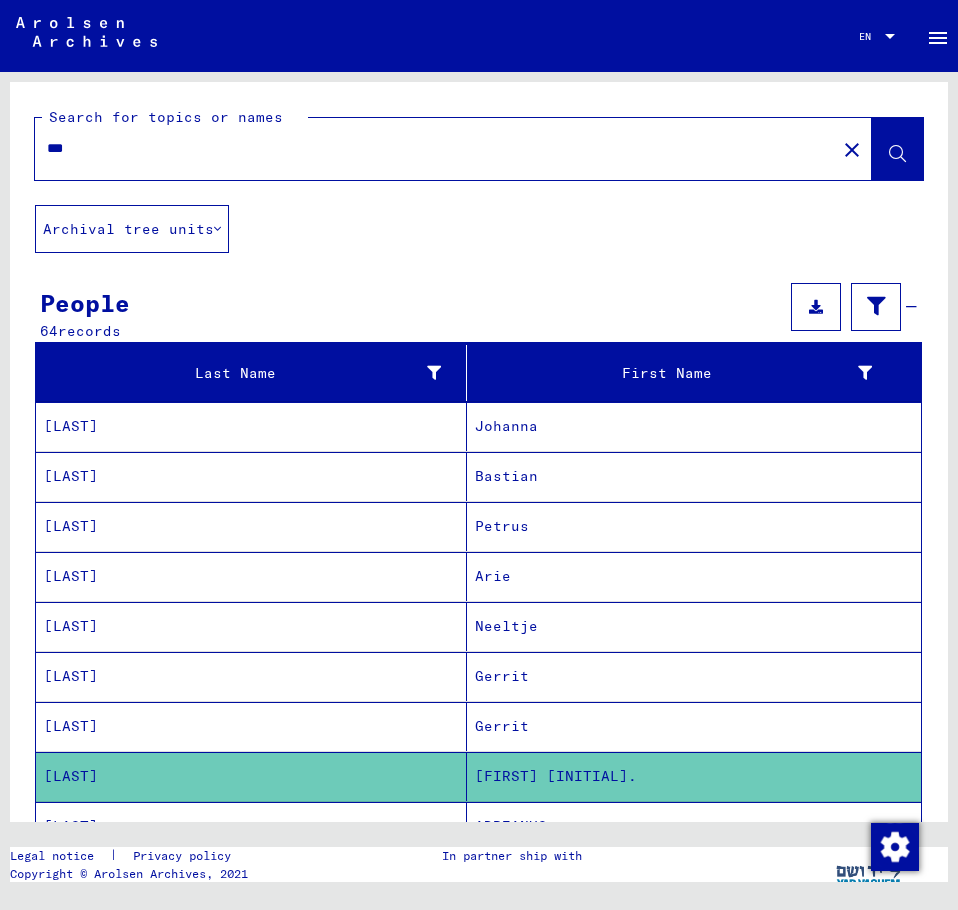 scroll, scrollTop: 100, scrollLeft: 0, axis: vertical 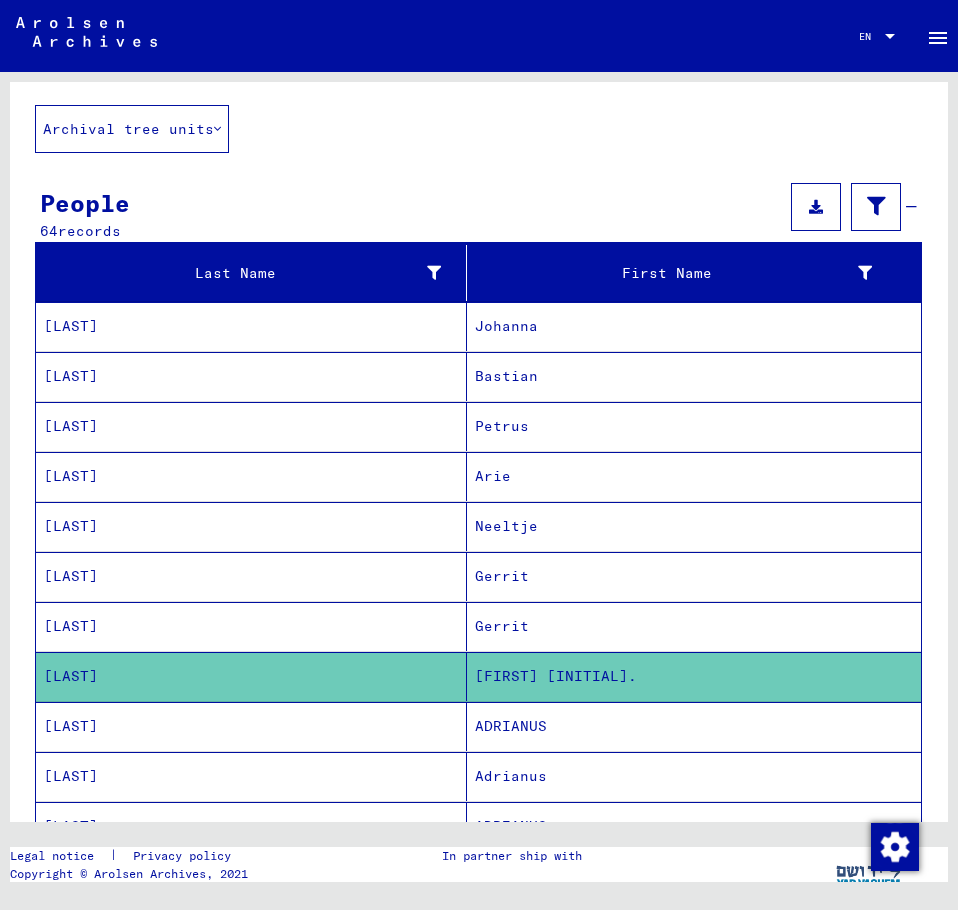 click on "ADRIANUS" at bounding box center (694, 776) 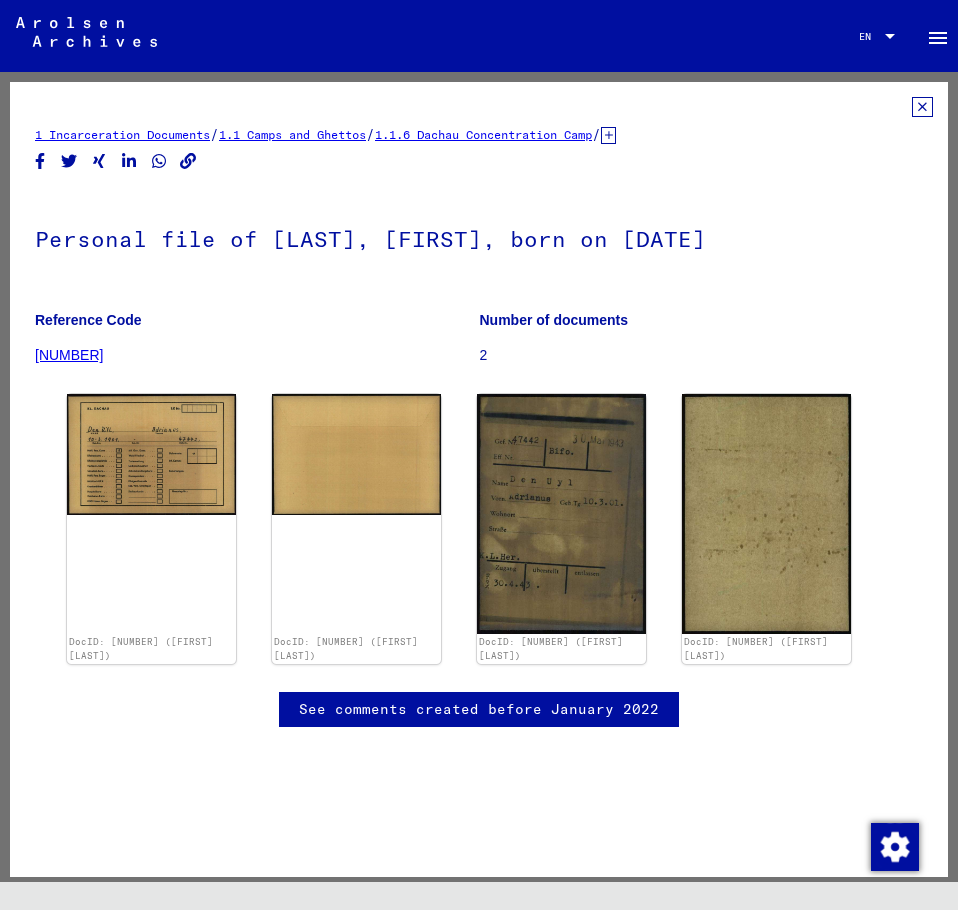 click 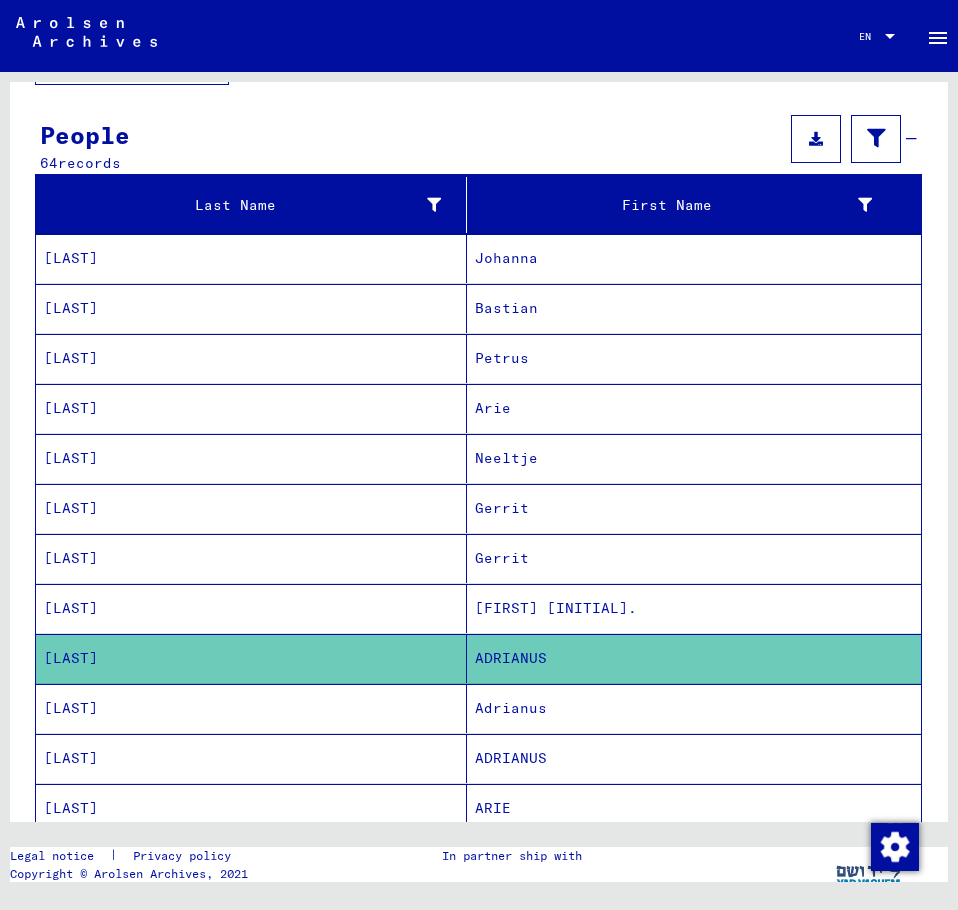 scroll, scrollTop: 200, scrollLeft: 0, axis: vertical 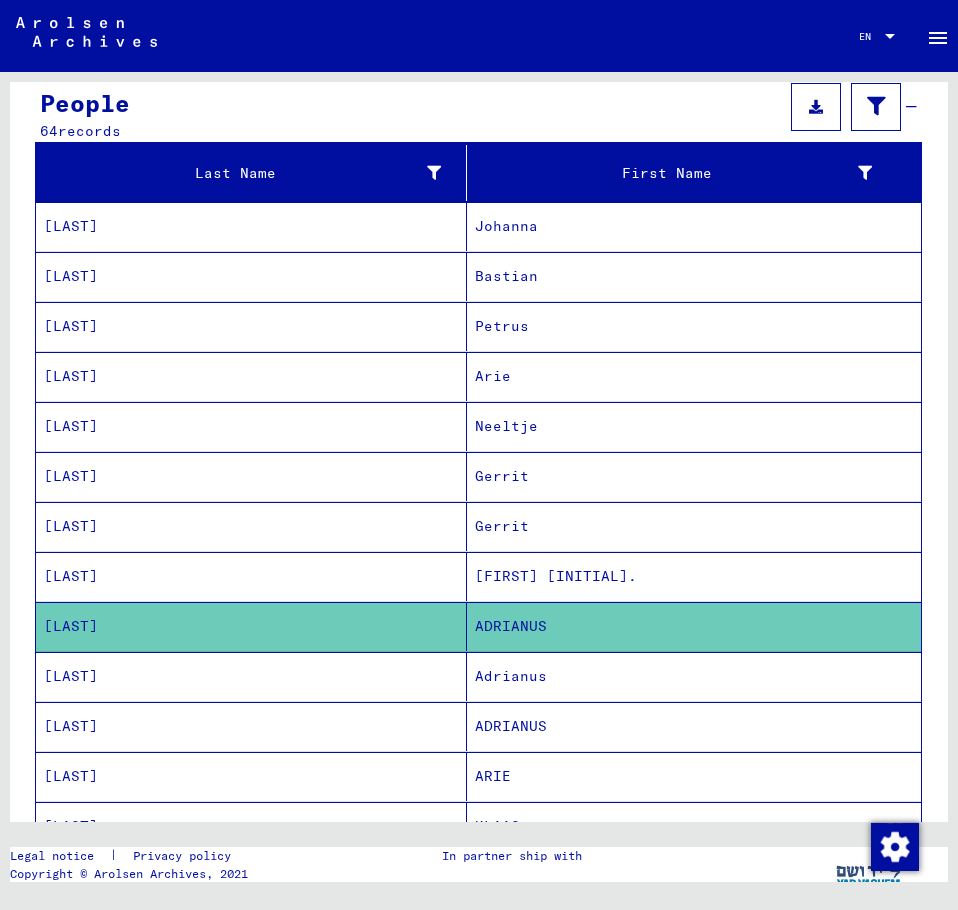 click on "Adrianus" at bounding box center [694, 726] 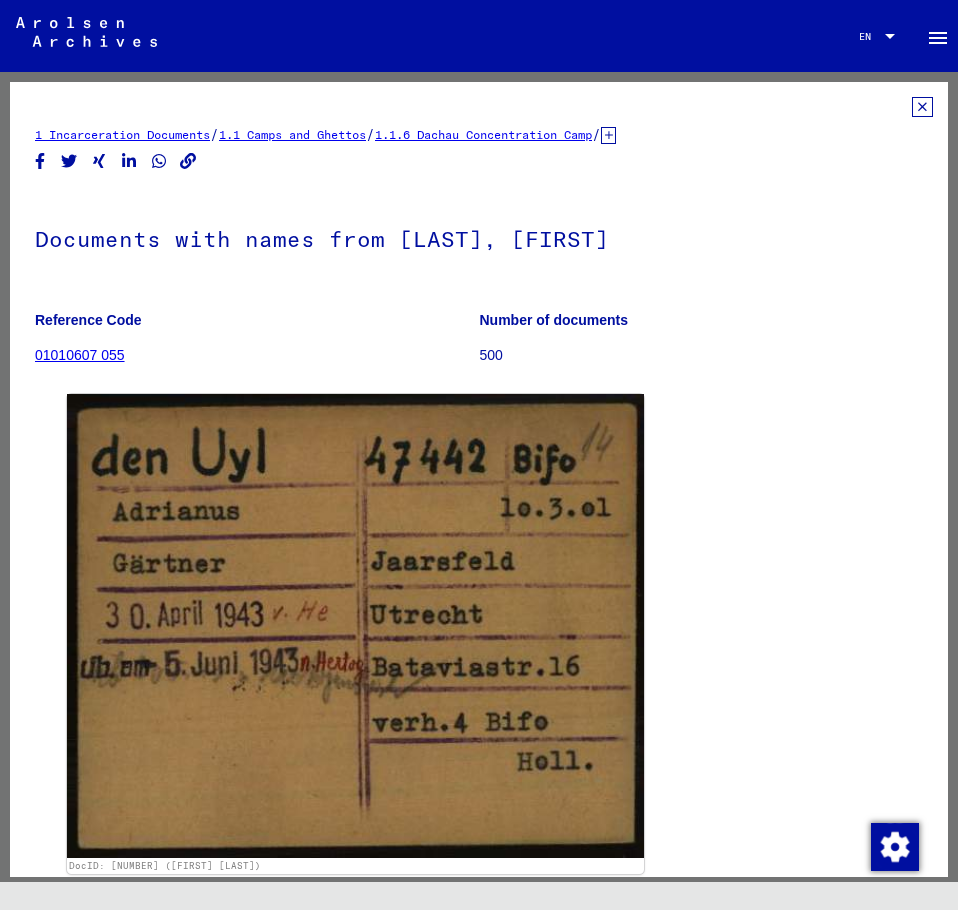 click 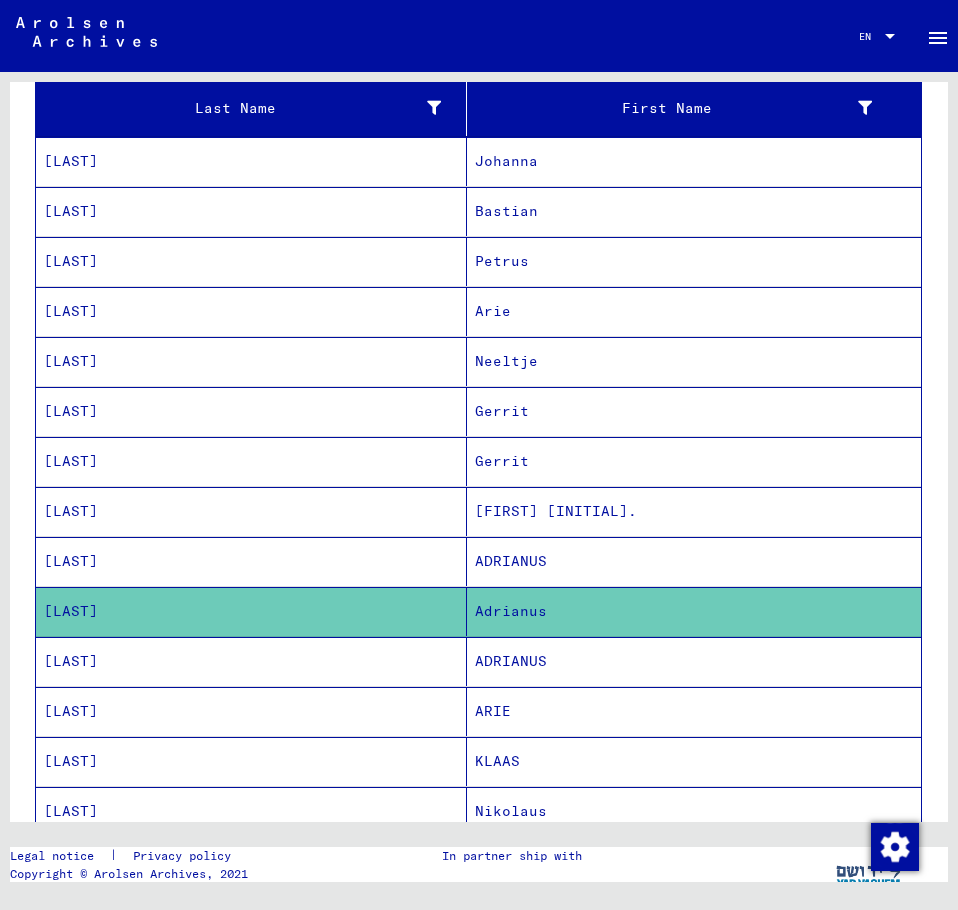 scroll, scrollTop: 400, scrollLeft: 0, axis: vertical 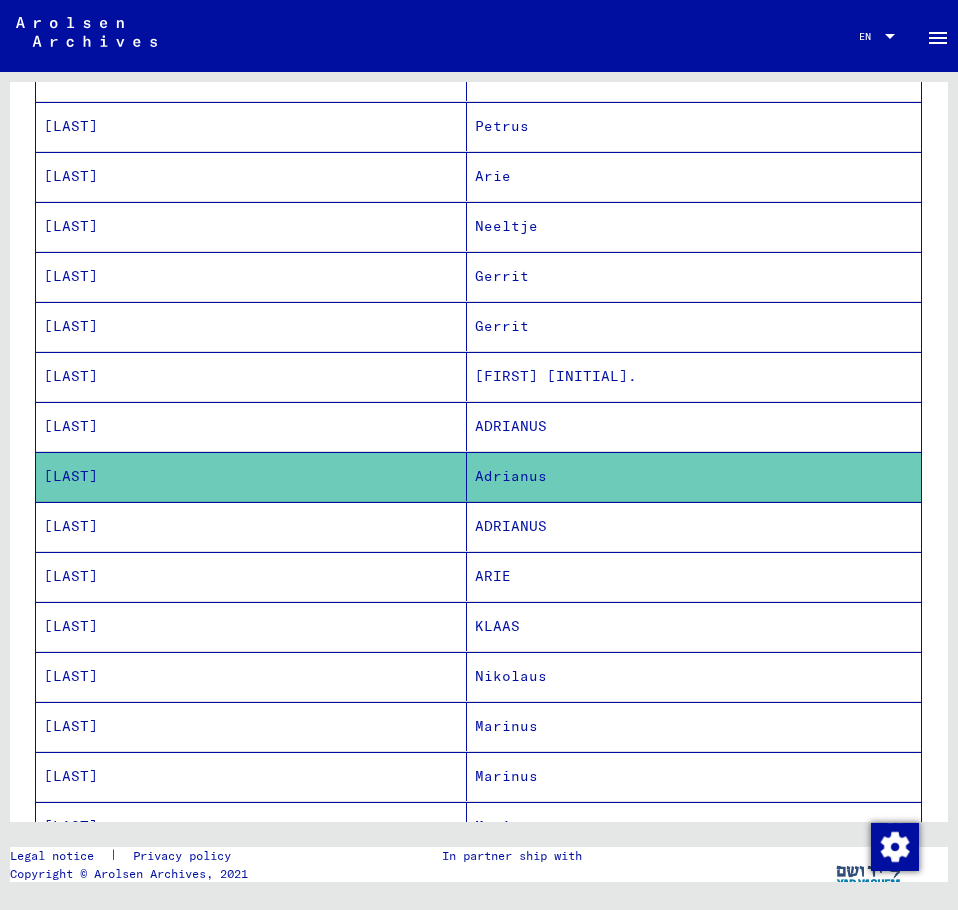 click on "ADRIANUS" at bounding box center (694, 576) 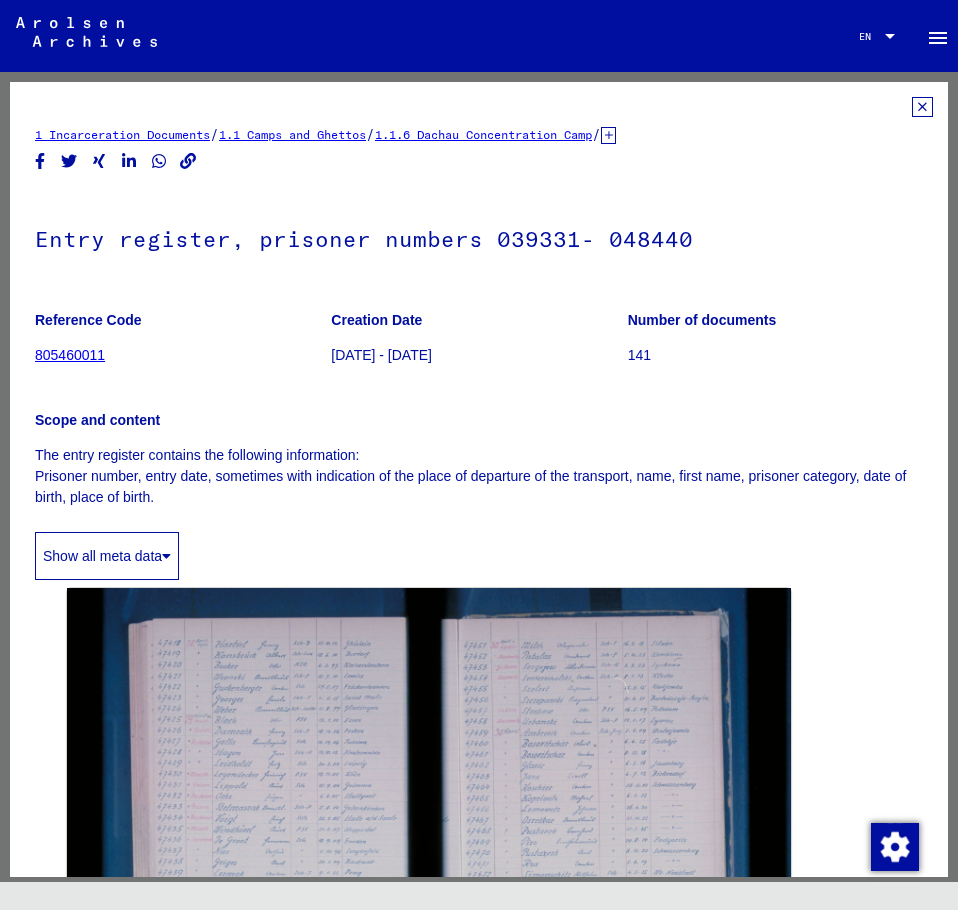 click 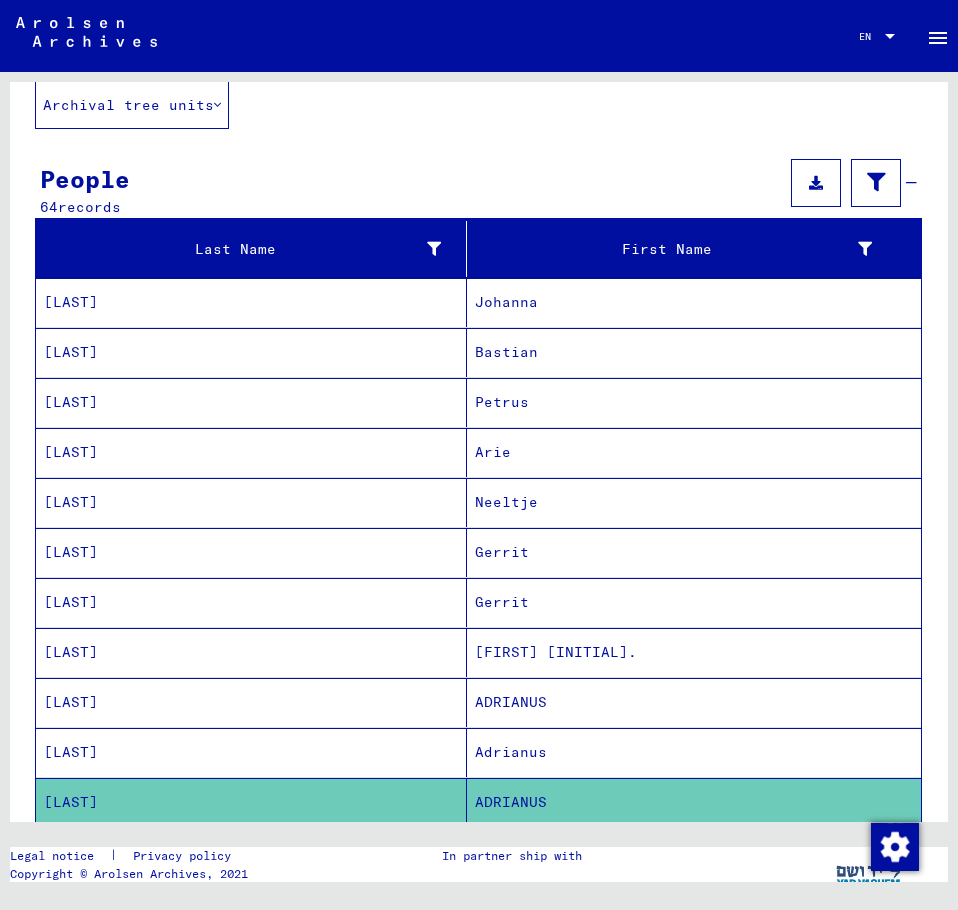 scroll, scrollTop: 300, scrollLeft: 0, axis: vertical 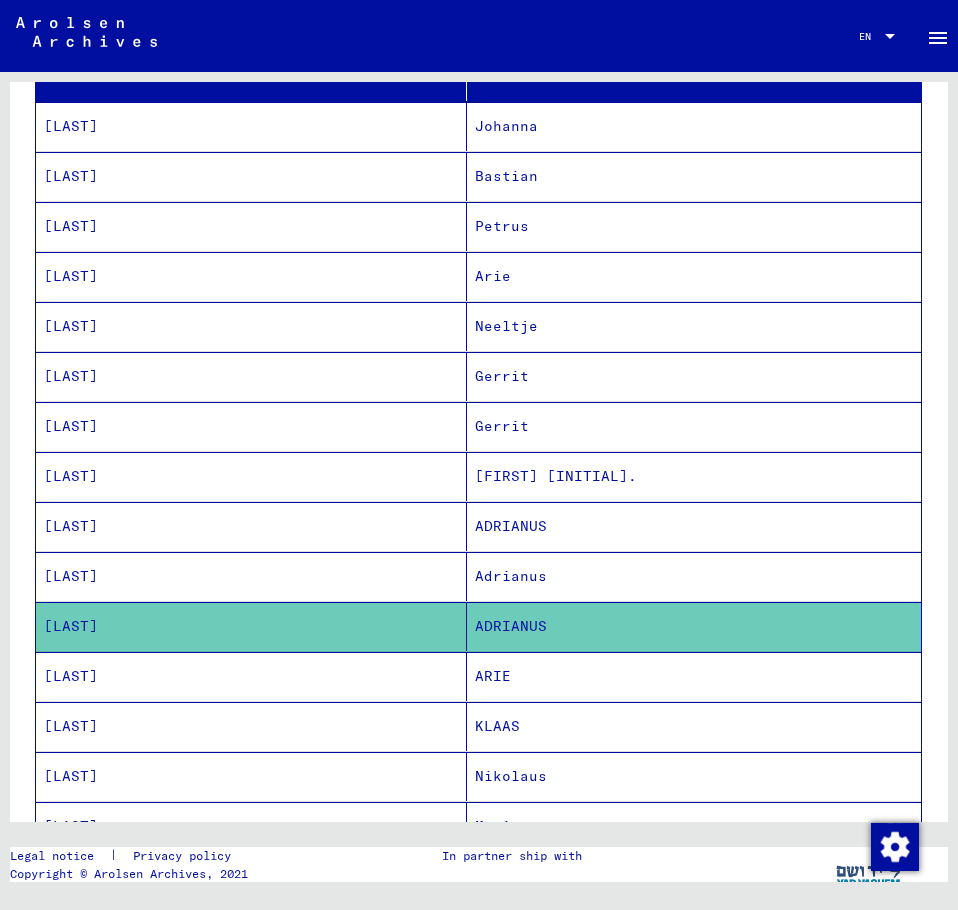 click on "ARIE" at bounding box center (694, 726) 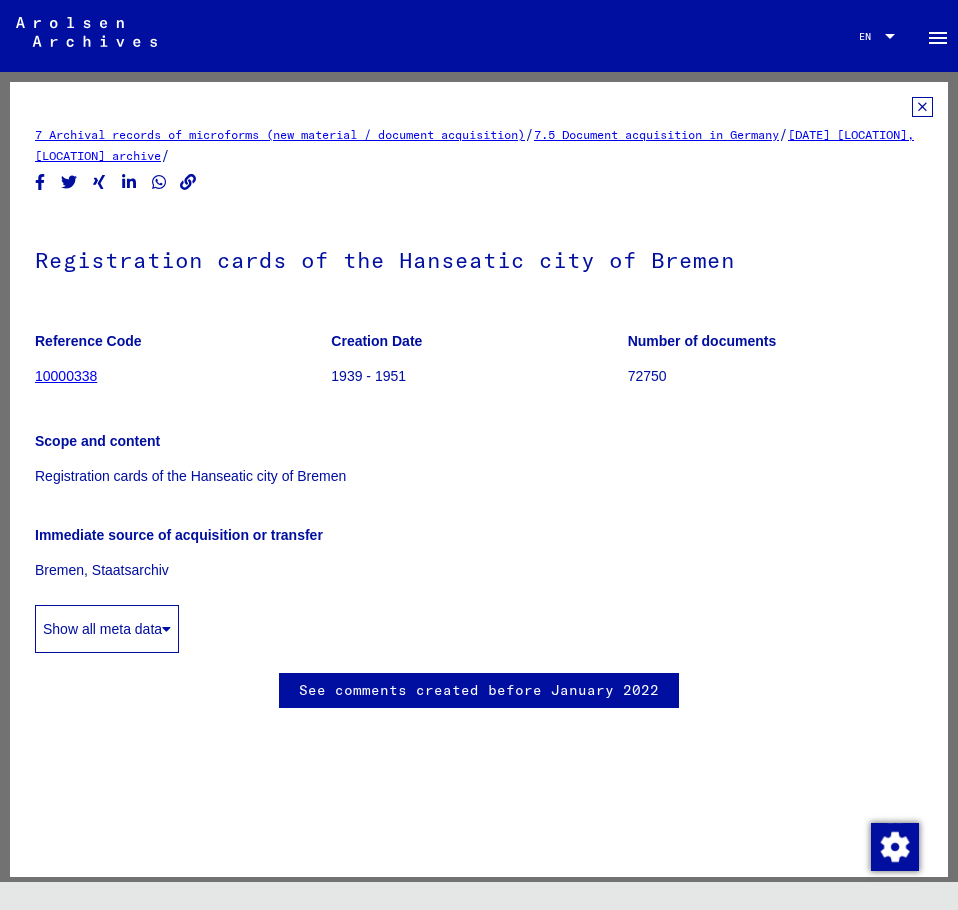 scroll, scrollTop: 0, scrollLeft: 0, axis: both 